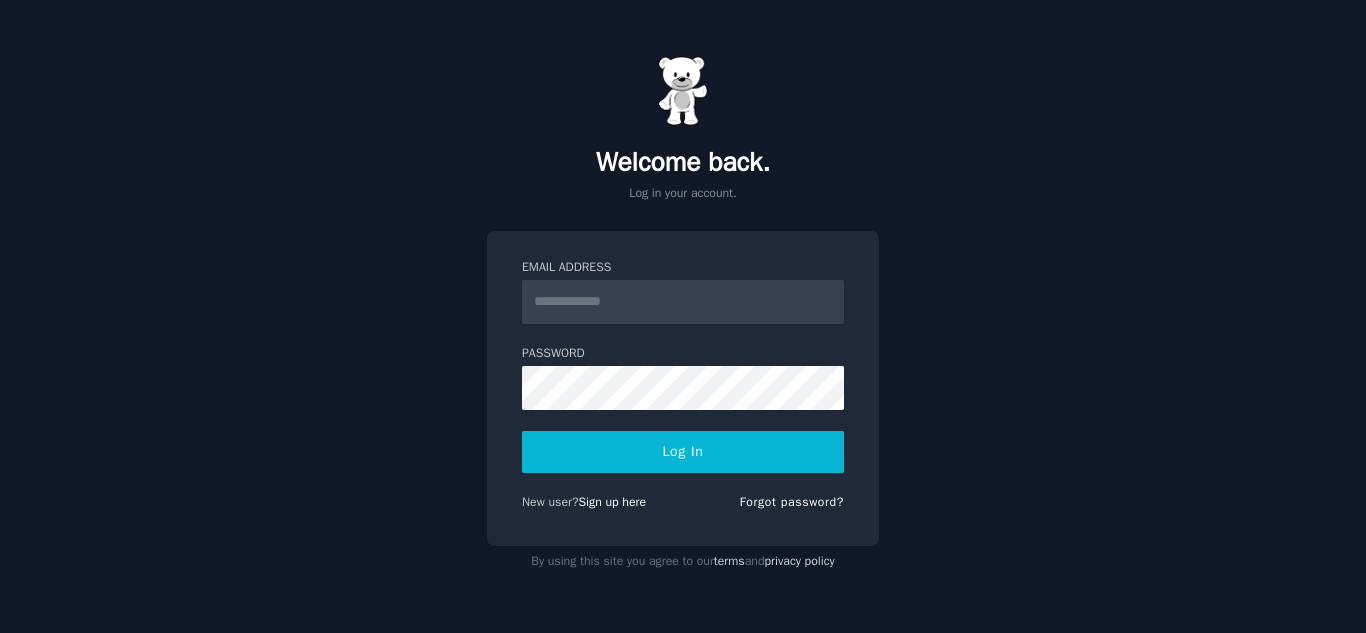 scroll, scrollTop: 0, scrollLeft: 0, axis: both 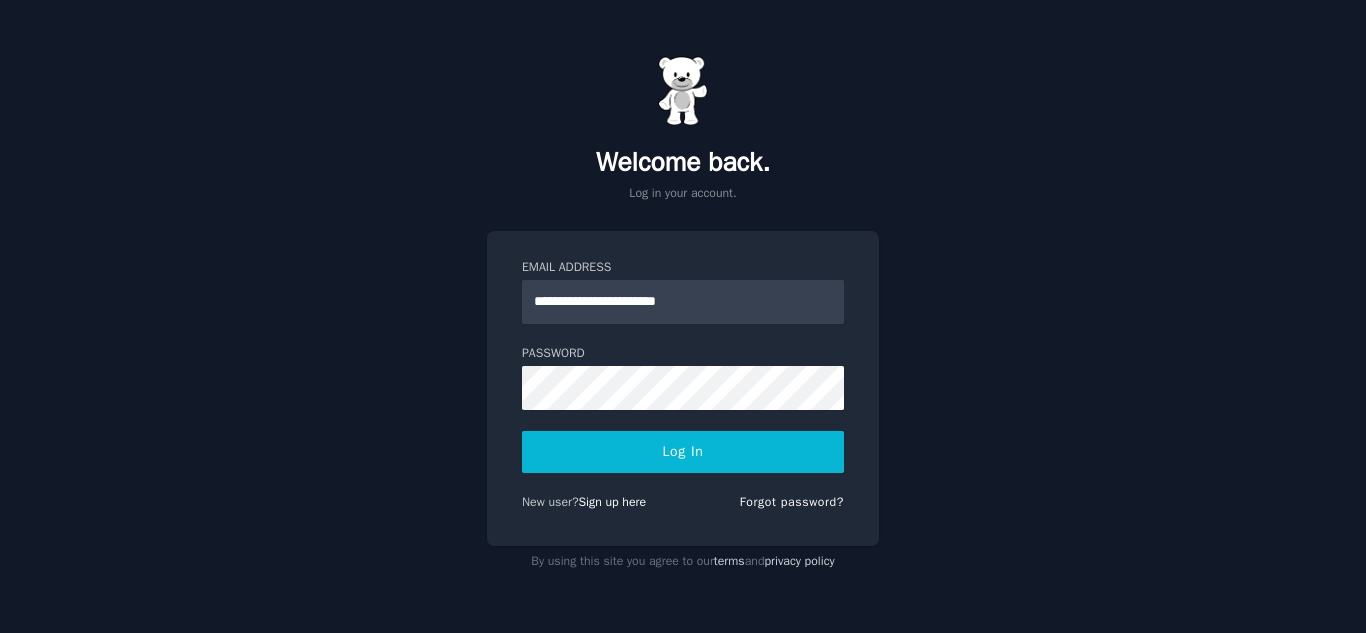 type on "**********" 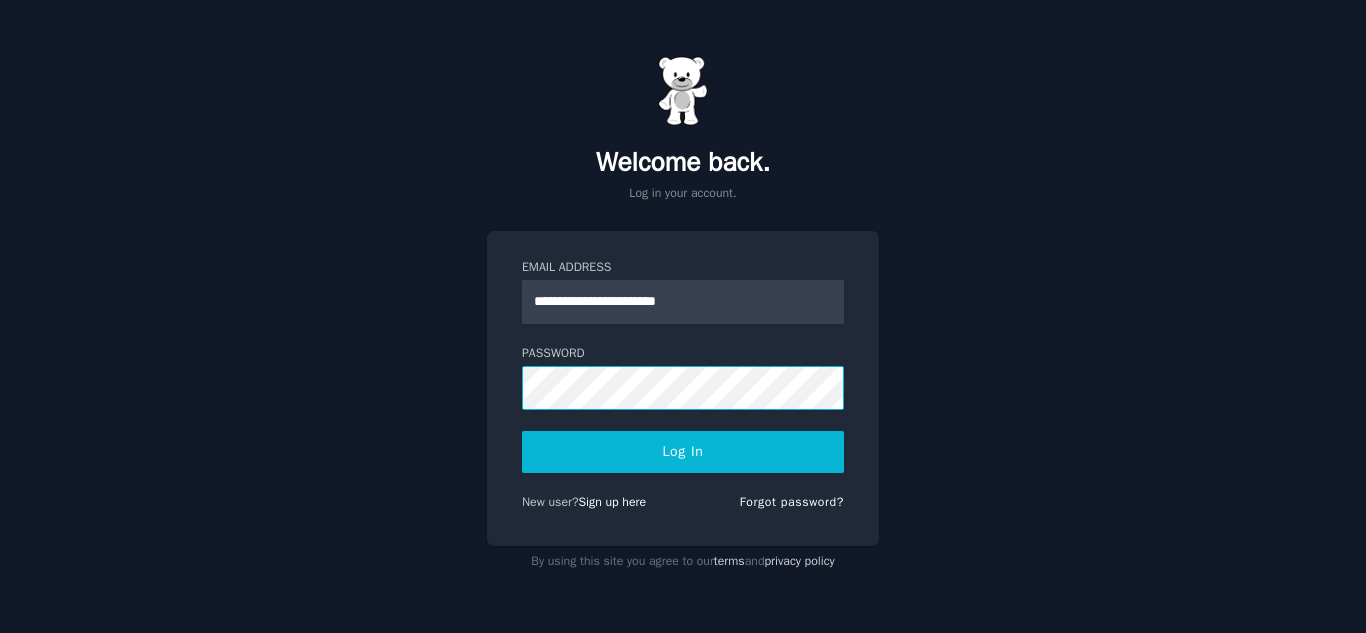 click on "**********" at bounding box center (683, 316) 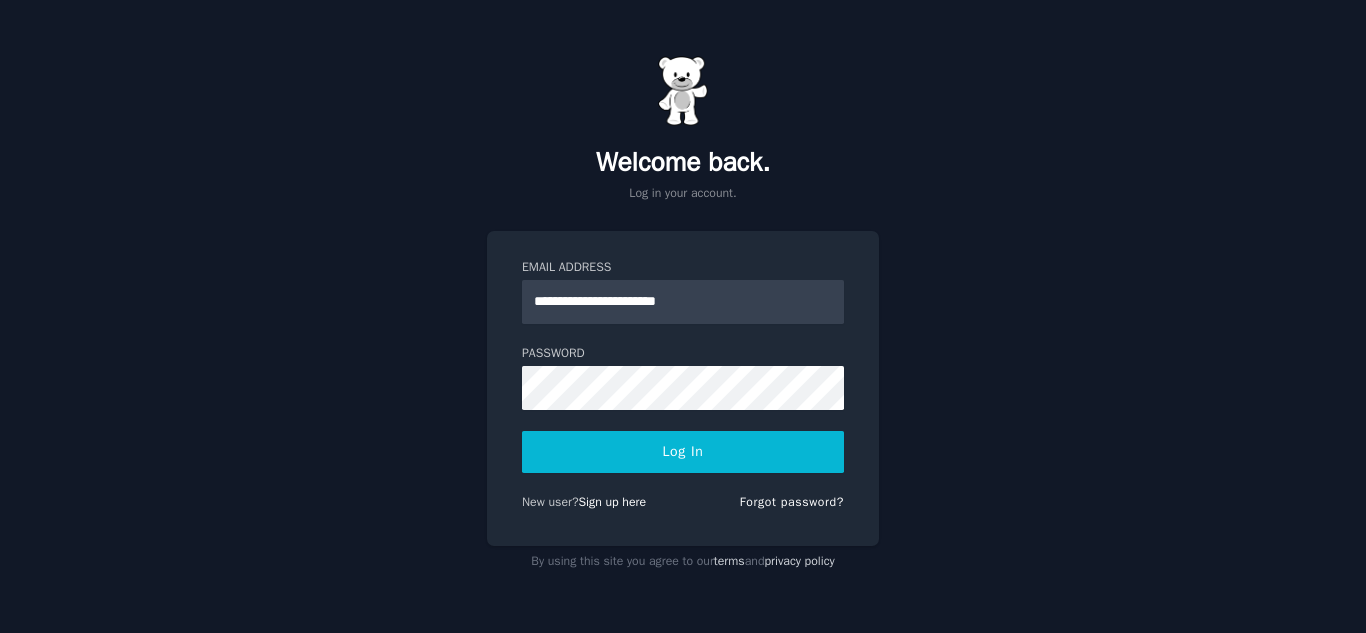 click on "Log In" at bounding box center [683, 452] 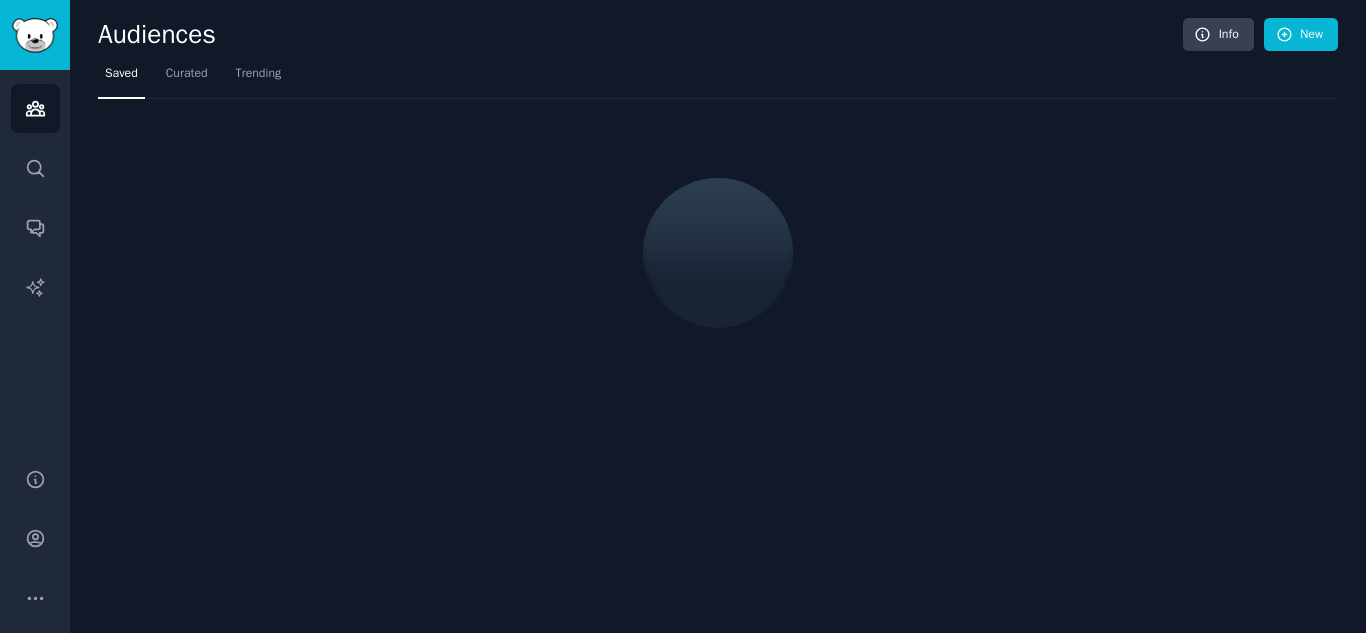 scroll, scrollTop: 0, scrollLeft: 0, axis: both 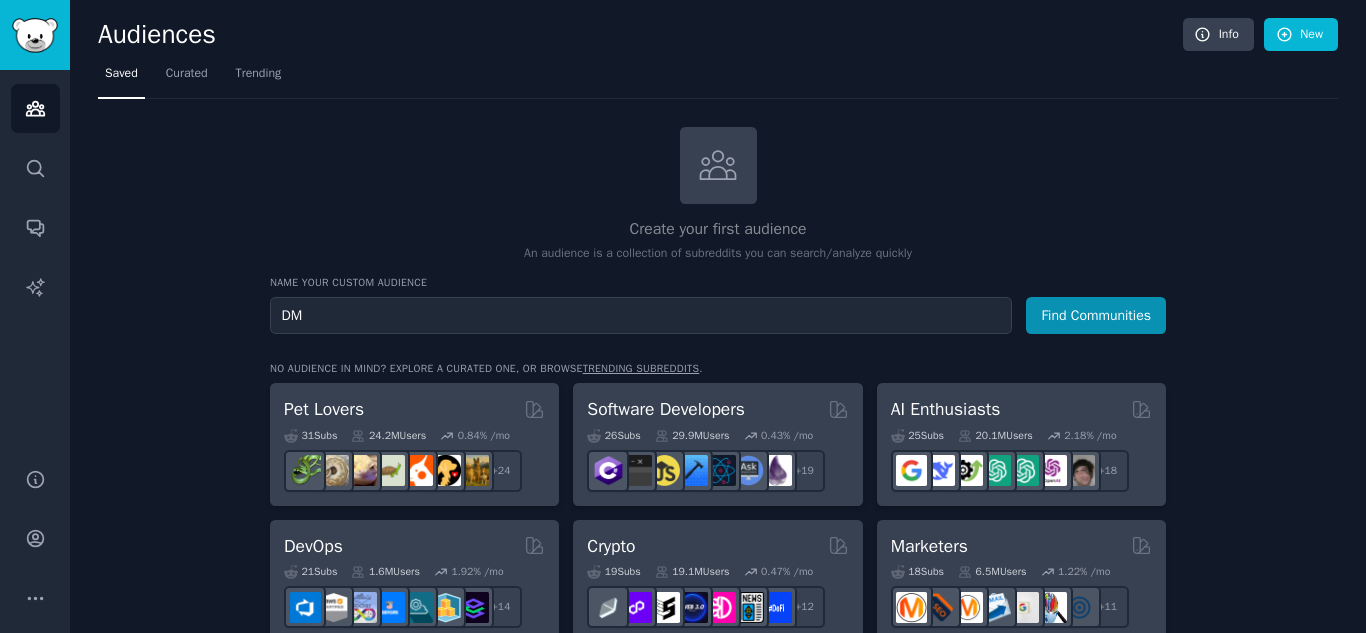 click on "Name your custom audience Audience Name DM Find Communities" at bounding box center [718, 305] 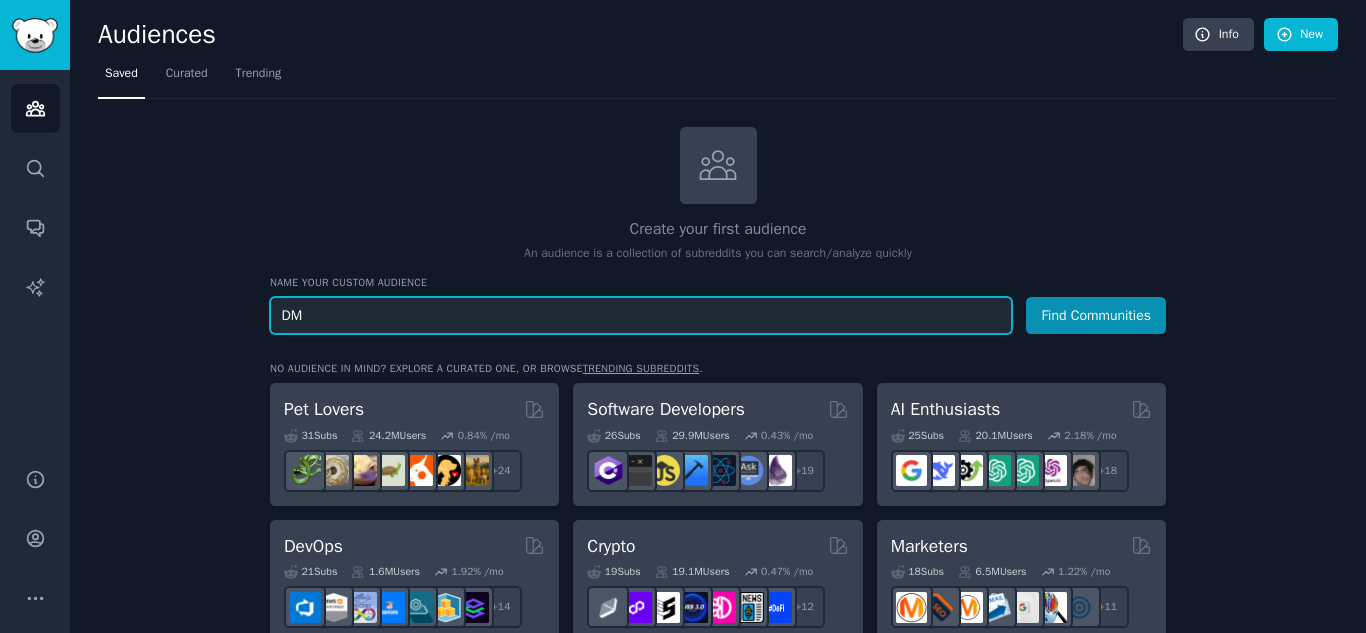 click on "DM" at bounding box center [641, 315] 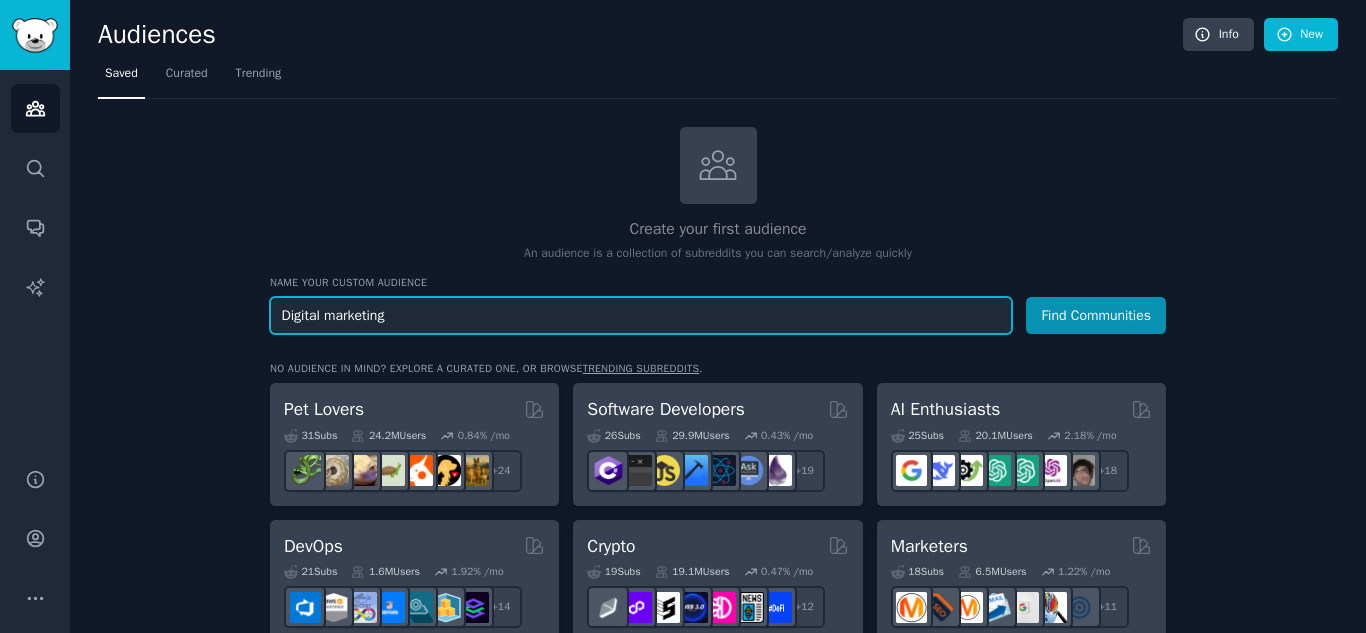 type on "Digital marketing" 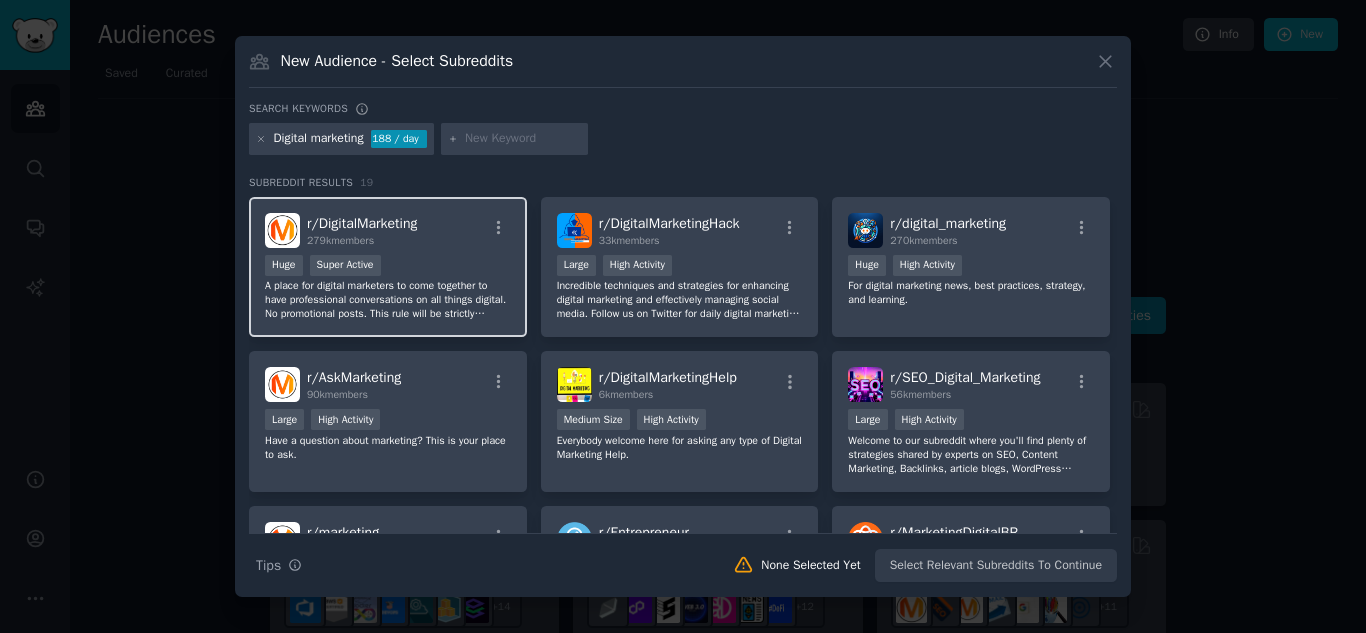 click on "A place for digital marketers to come together to have professional conversations on all things digital.
No promotional posts. This rule will be strictly enforced." at bounding box center (388, 300) 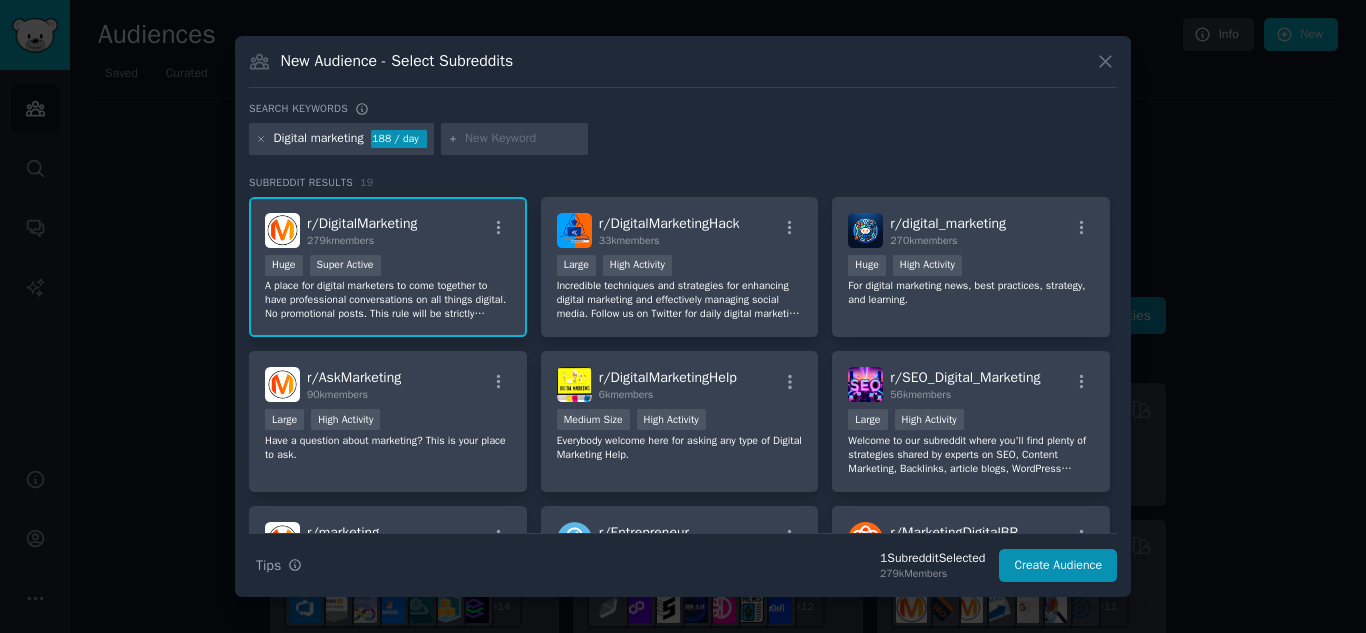 click on "Huge Super Active" at bounding box center [388, 267] 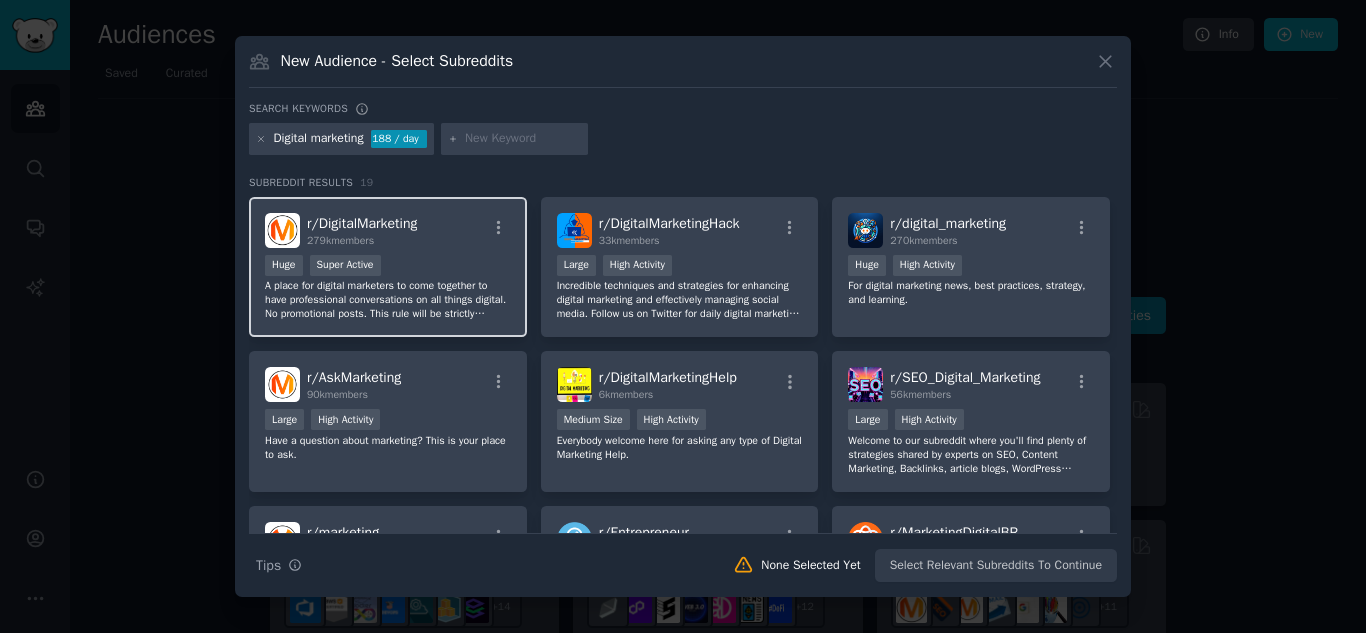 click on "Huge Super Active" at bounding box center [388, 267] 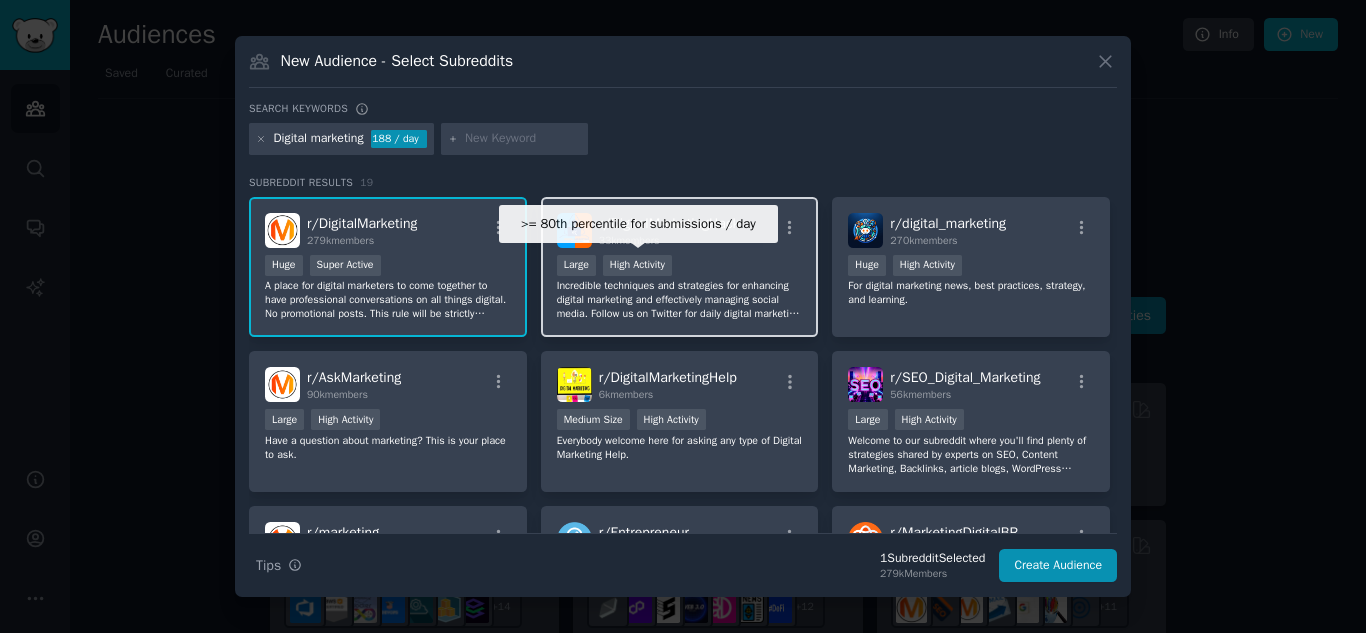click on "High Activity" at bounding box center (637, 265) 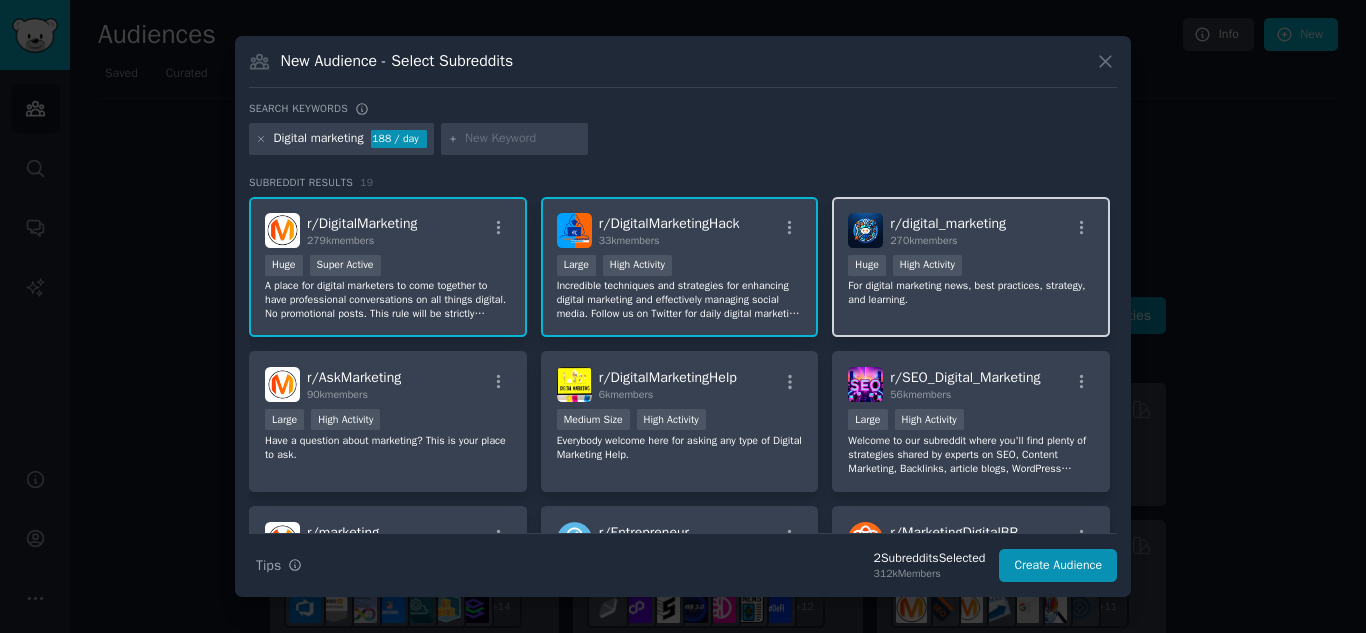 click on "r/ digital_marketing 270k  members Huge High Activity For digital marketing news, best practices, strategy, and learning." at bounding box center (971, 267) 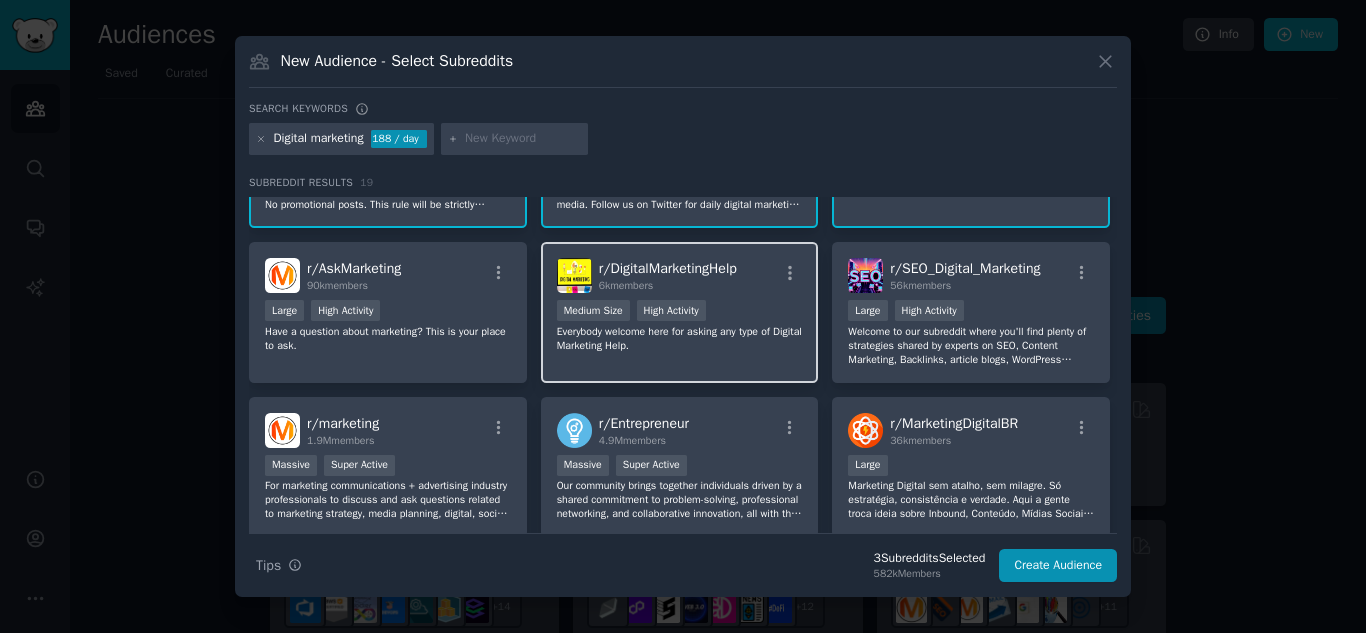 scroll, scrollTop: 100, scrollLeft: 0, axis: vertical 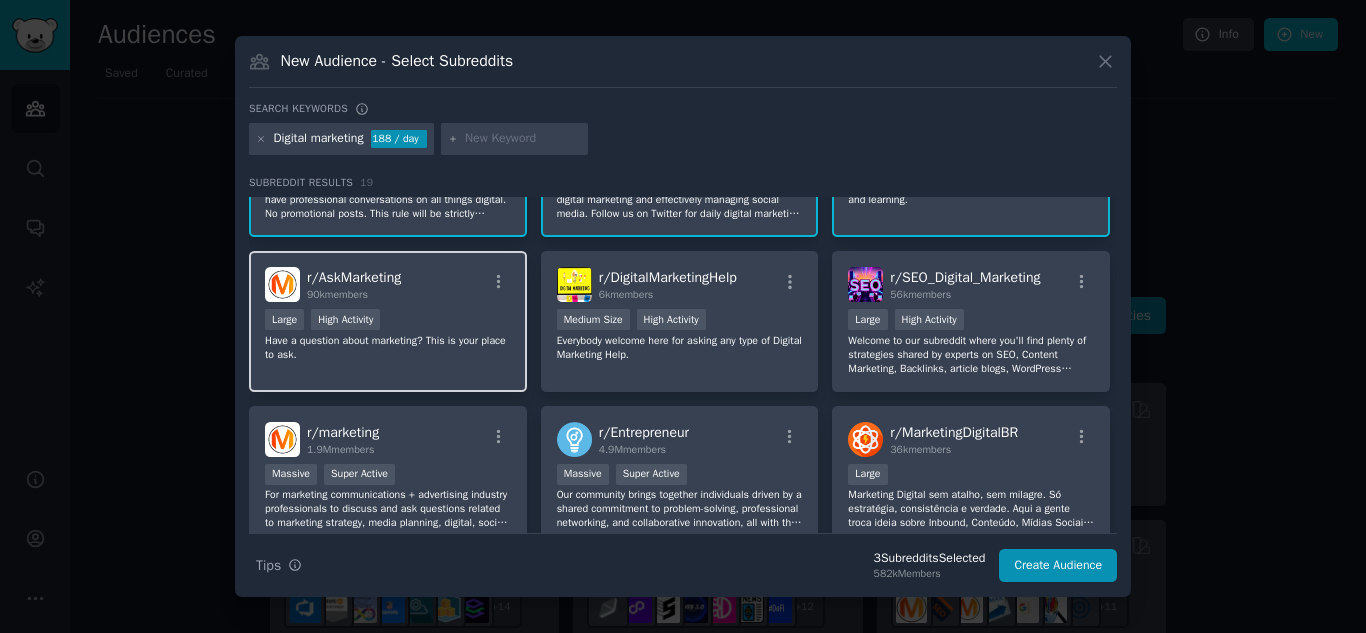 click on "r/ AskMarketing 90k  members Large High Activity Have a question about marketing? This is your place to ask." at bounding box center (388, 321) 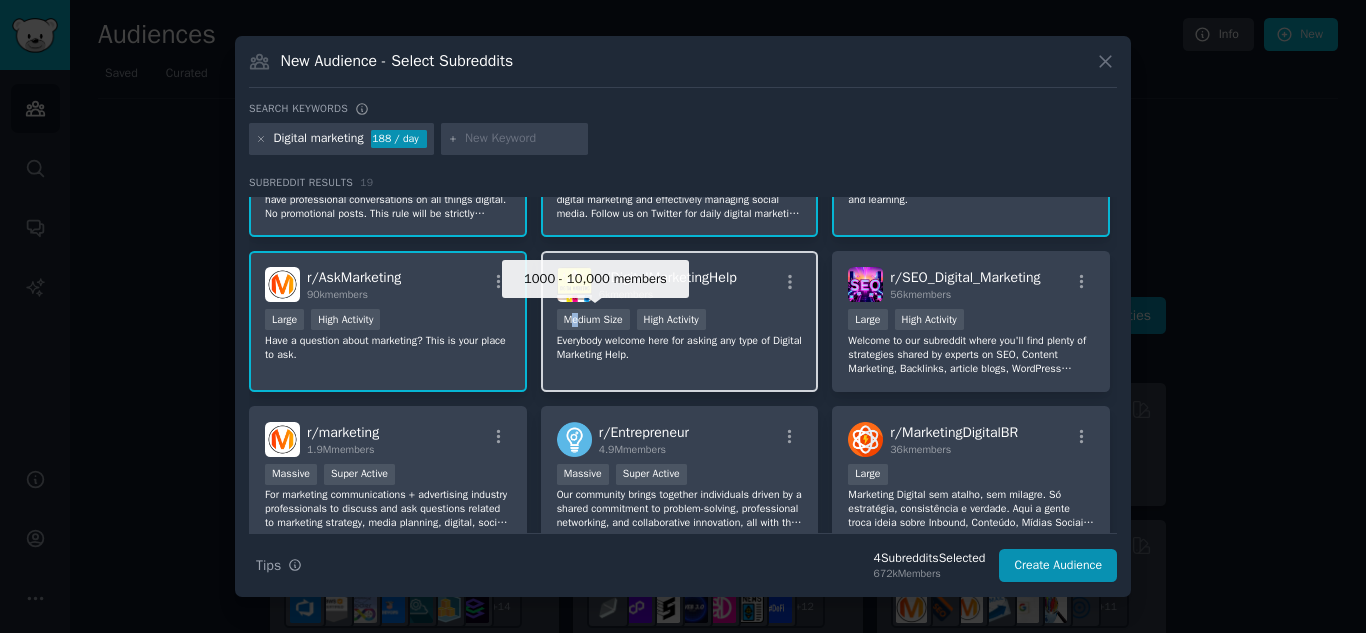 drag, startPoint x: 573, startPoint y: 322, endPoint x: 583, endPoint y: 325, distance: 10.440307 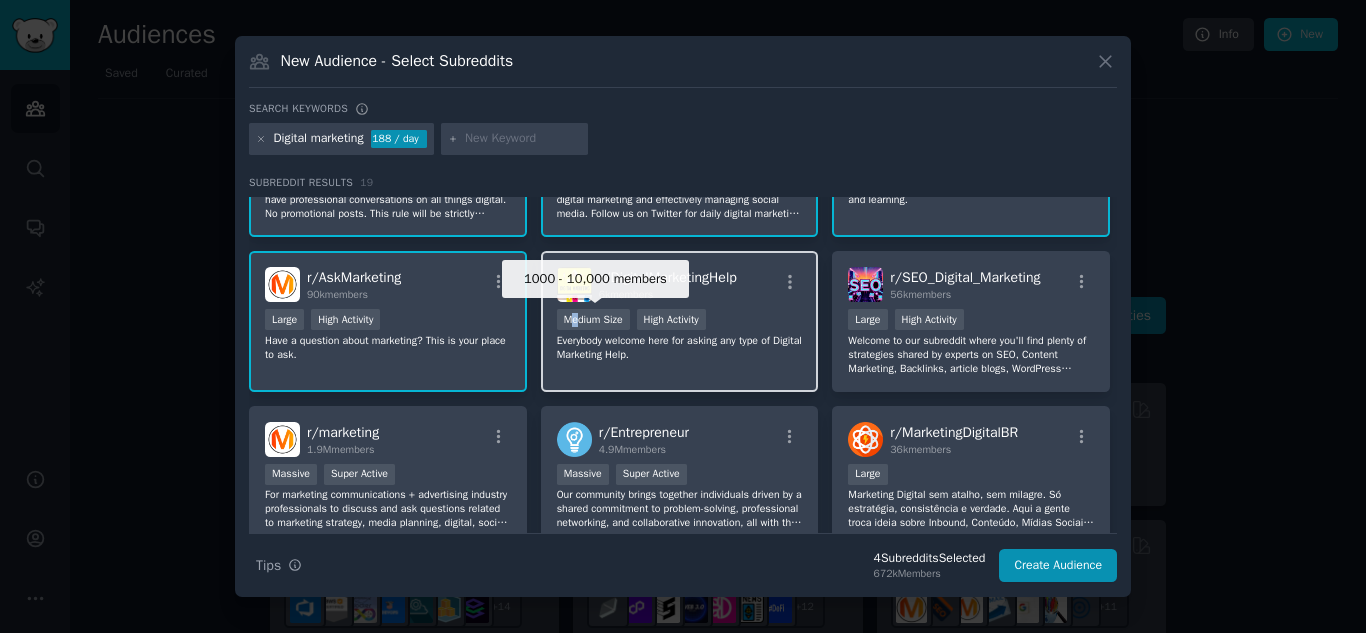 click on "Medium Size" at bounding box center [593, 319] 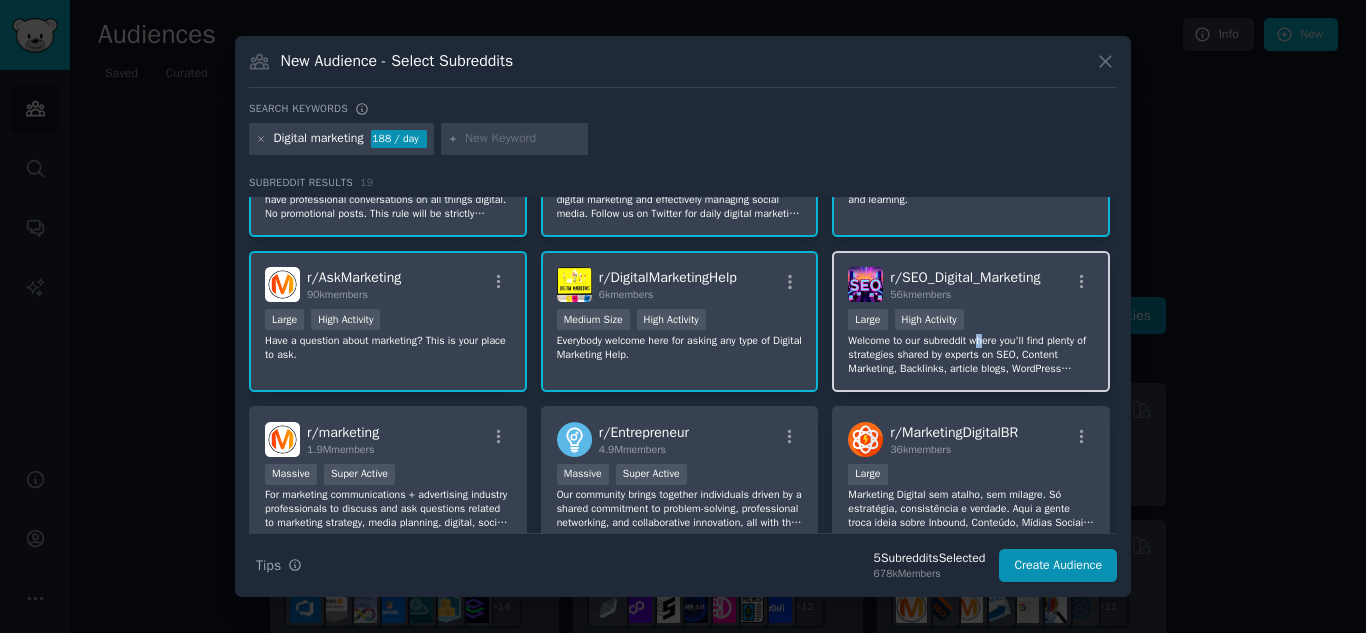 click on "Welcome to our subreddit where you'll find plenty of strategies shared by experts on SEO, Content Marketing, Backlinks, article blogs, WordPress Plugins, and Link building. Always use the correct "Post Flair"! If your a business, mark the post "Unverified Business". If there is a Post Flair you want added that doesnt meet your Post criteria, reach out to Mods and we will make it." at bounding box center (971, 355) 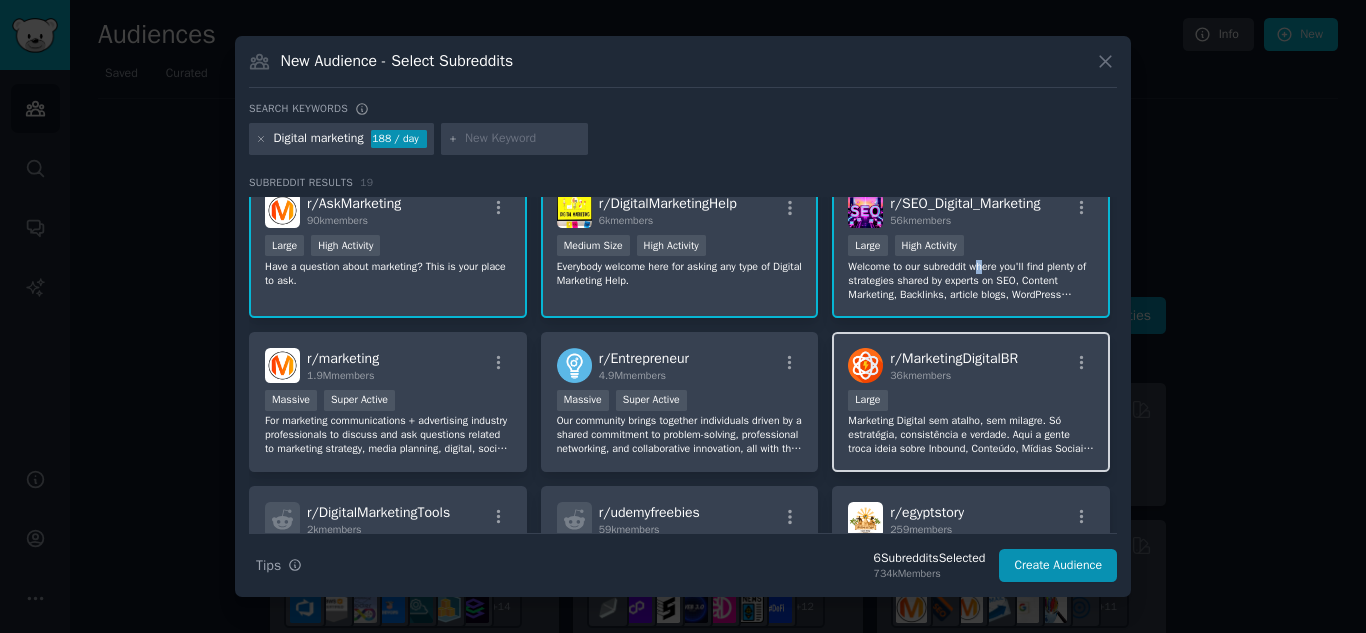 scroll, scrollTop: 300, scrollLeft: 0, axis: vertical 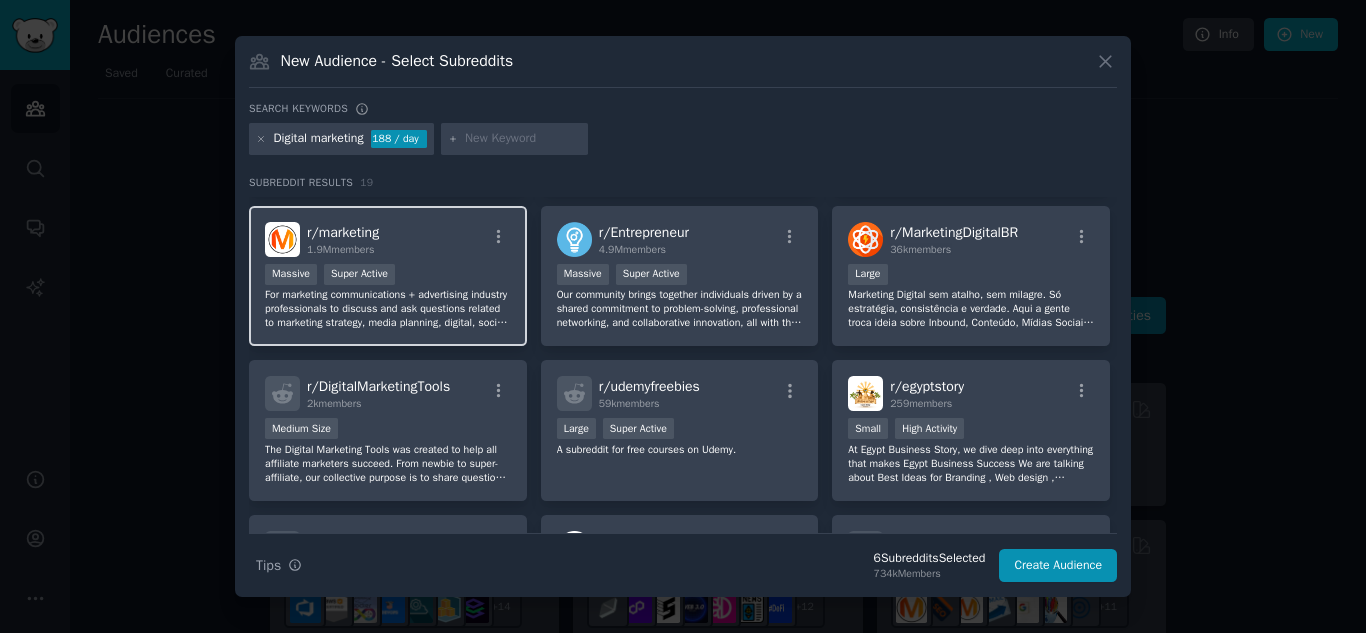 click on "For marketing communications + advertising industry professionals to discuss and ask questions related to marketing strategy, media planning, digital, social, search, campaigns, data science, email, user experience, content, copywriting, segmentation, attribution, data visualization, testing, optimization, and martech. We are a support network for people working at brands, businesses, agencies, vendors, and academia." at bounding box center (388, 309) 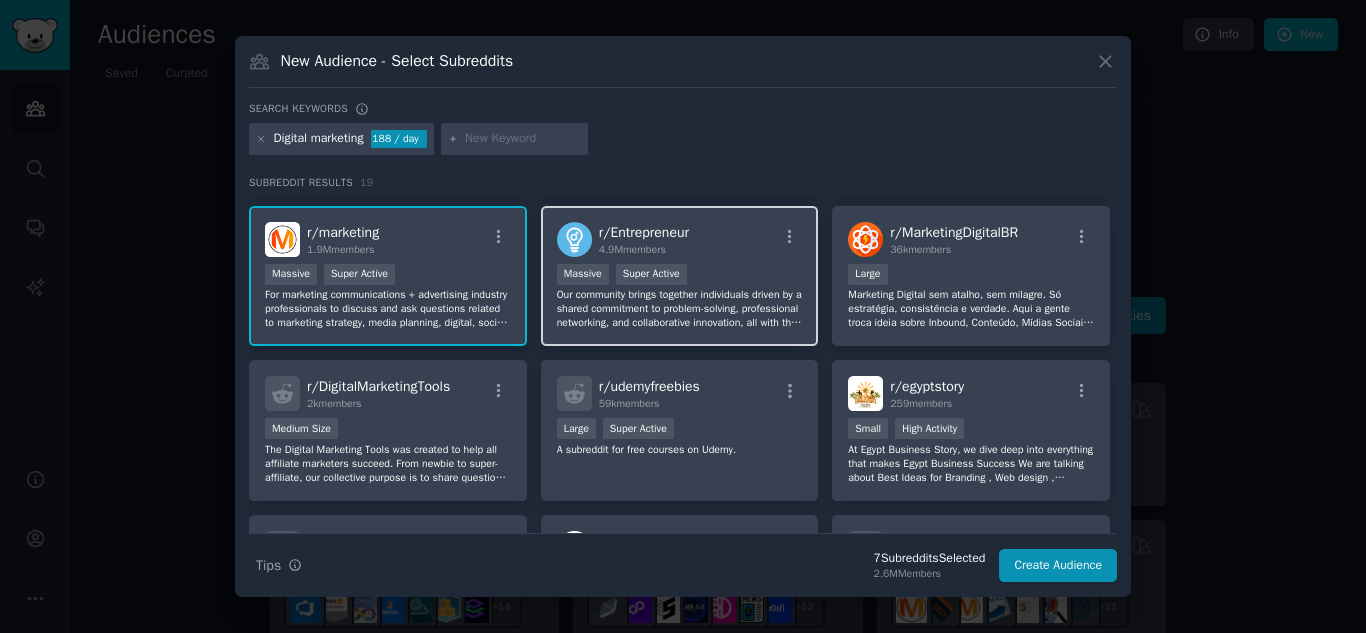 click on "Our community brings together individuals driven by a shared commitment to problem-solving, professional networking, and collaborative innovation, all with the goal of making a positive impact. We welcome a diverse range of pursuits, from side projects and small businesses to venture-backed startups and solo ventures. However, this is a space for genuine connection and exchange of ideas, not self-promotion. Please refrain from promoting personal blogs, consulting services, books, MLMs, opinions." at bounding box center (680, 309) 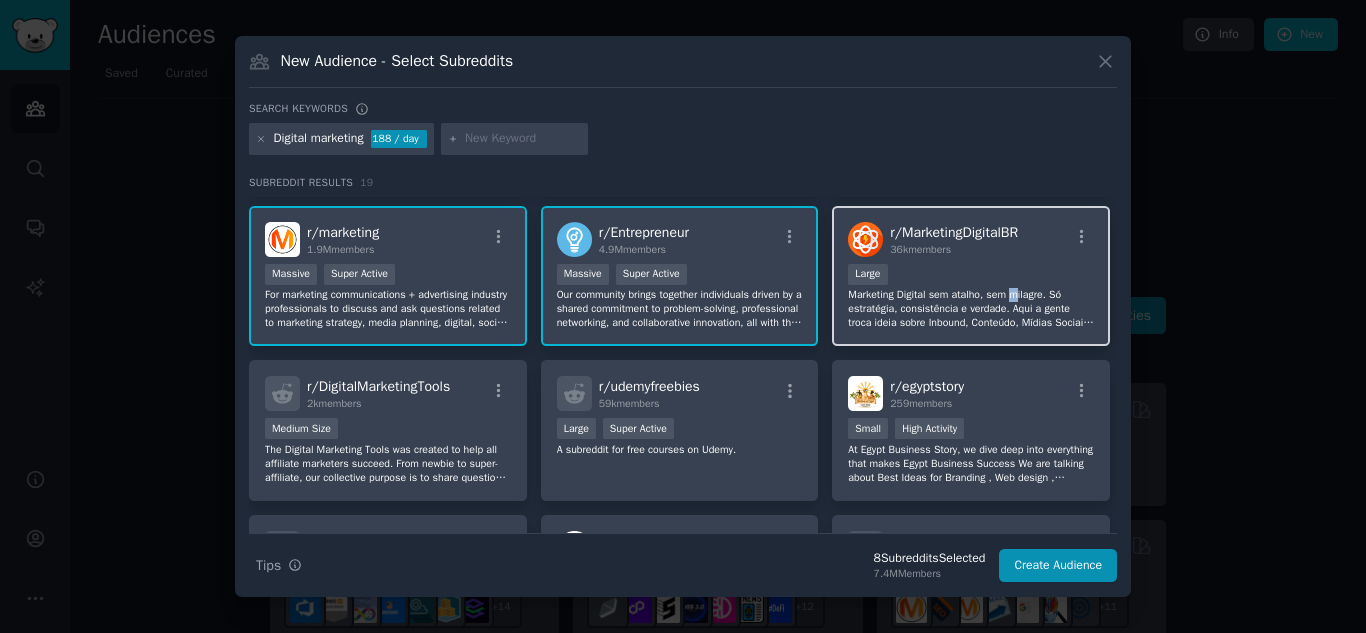 drag, startPoint x: 1013, startPoint y: 290, endPoint x: 1037, endPoint y: 332, distance: 48.373547 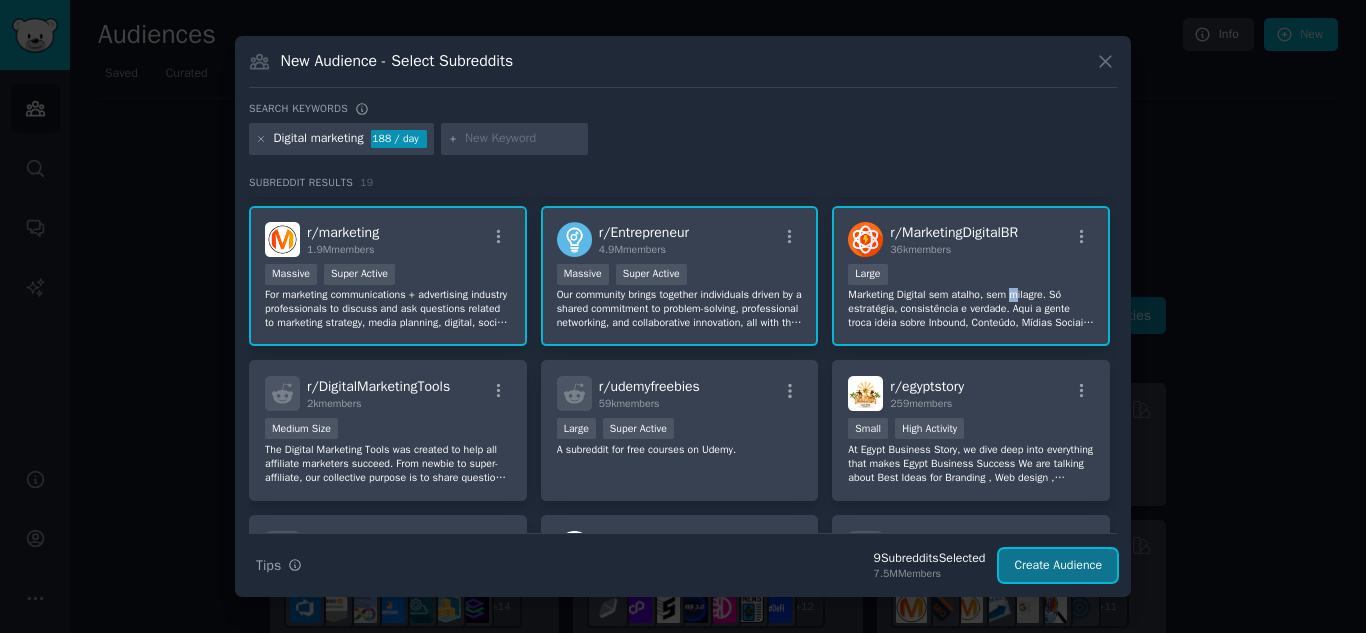 click on "Create Audience" at bounding box center [1058, 566] 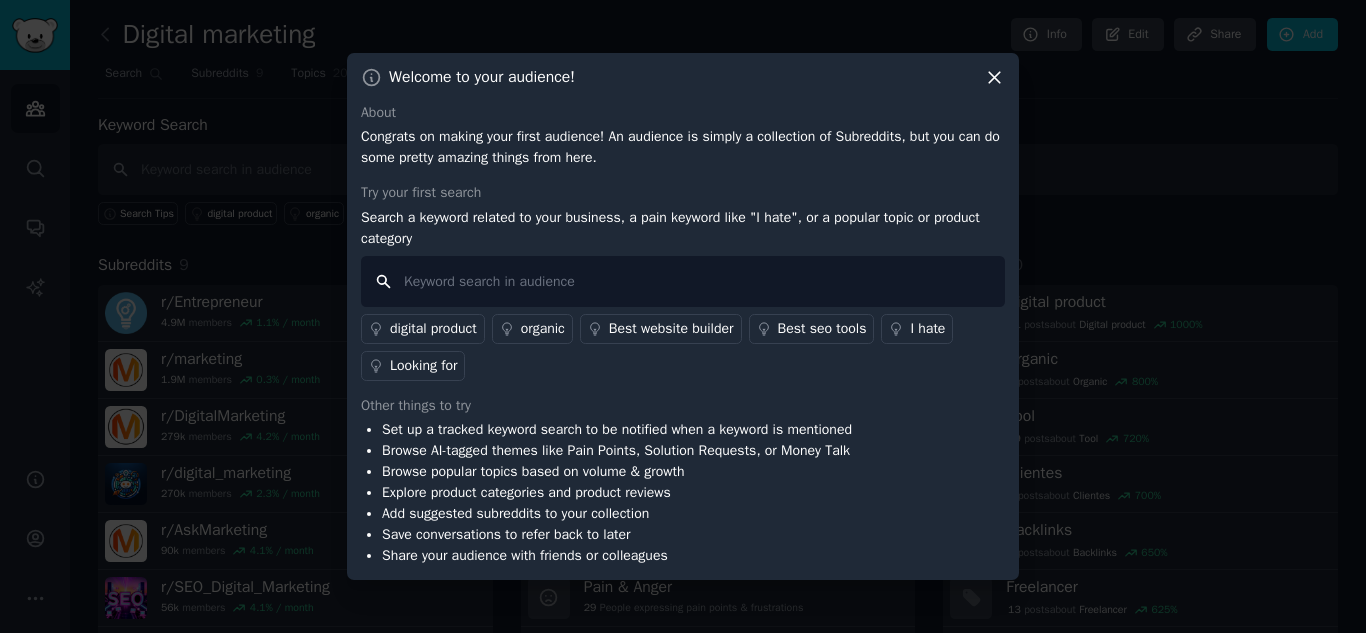 click at bounding box center (683, 281) 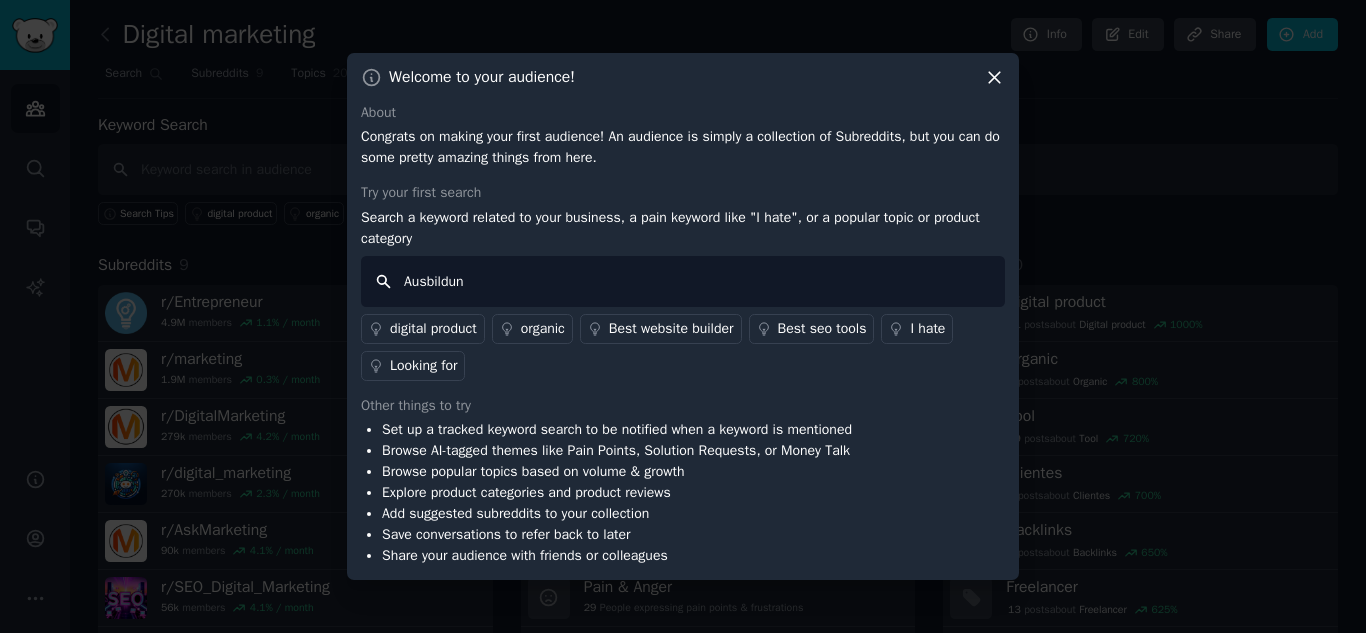 type on "Ausbildung" 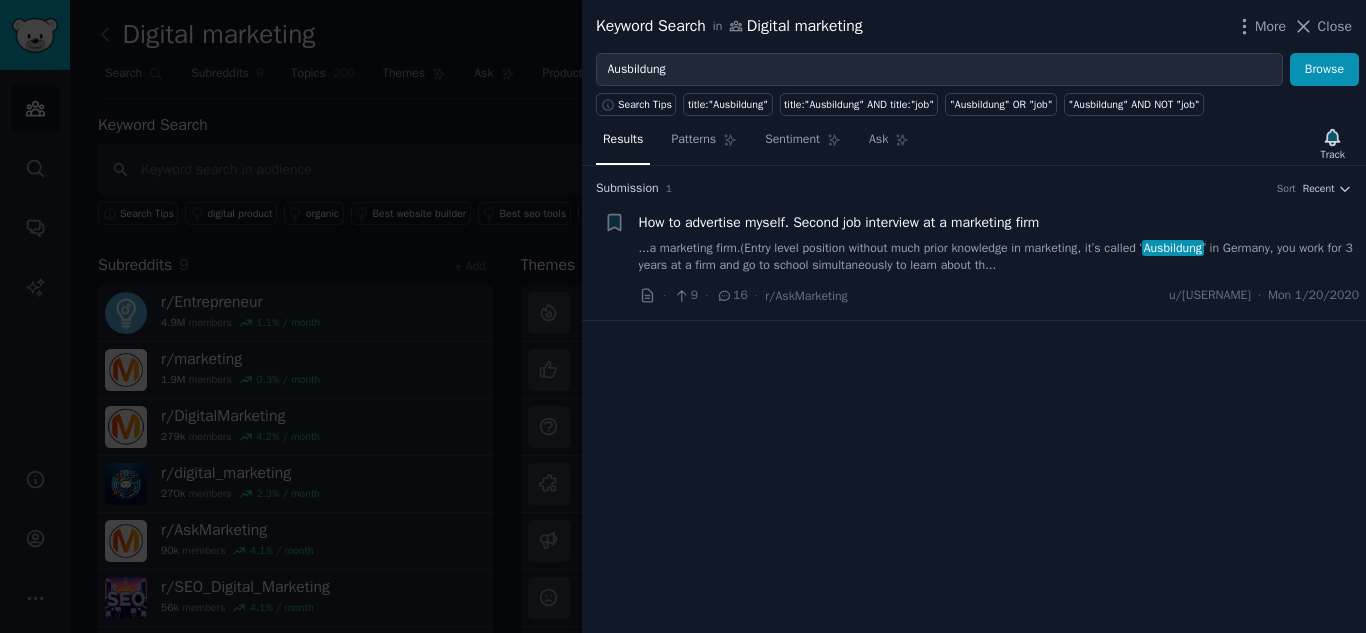 click on "How to advertise myself. Second job interview at a marketing firm ...a marketing firm.(Entry level position without much prior knowledge in marketing, it’s called “ Ausbildung ” in  Germany, you work for 3 years at a firm and go to school simultaneously to learn about th..." at bounding box center [999, 243] 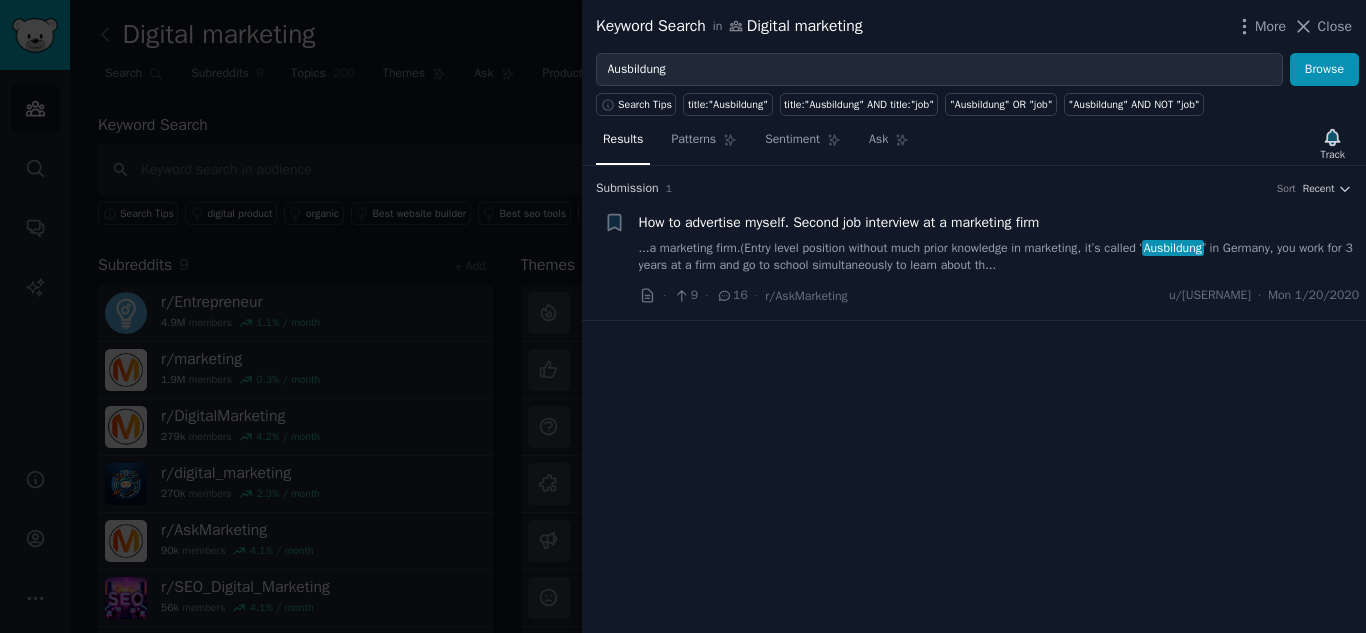 click on "How to advertise myself. Second job interview at a marketing firm" at bounding box center [839, 222] 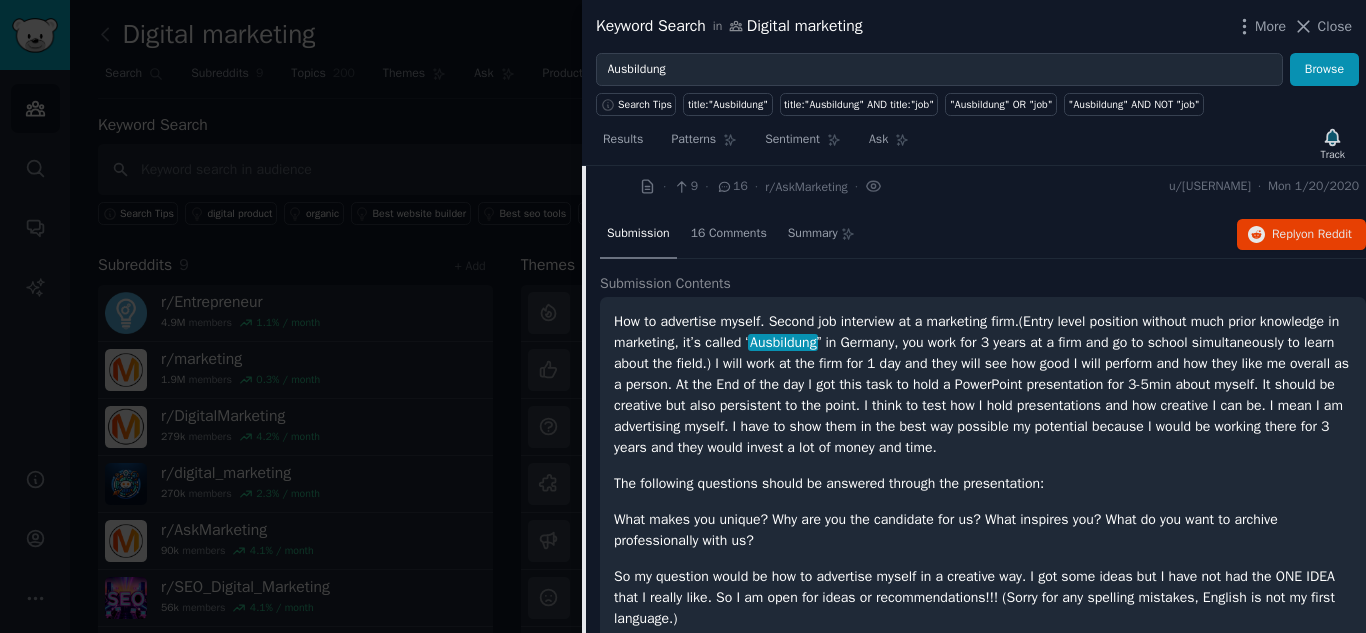 scroll, scrollTop: 132, scrollLeft: 0, axis: vertical 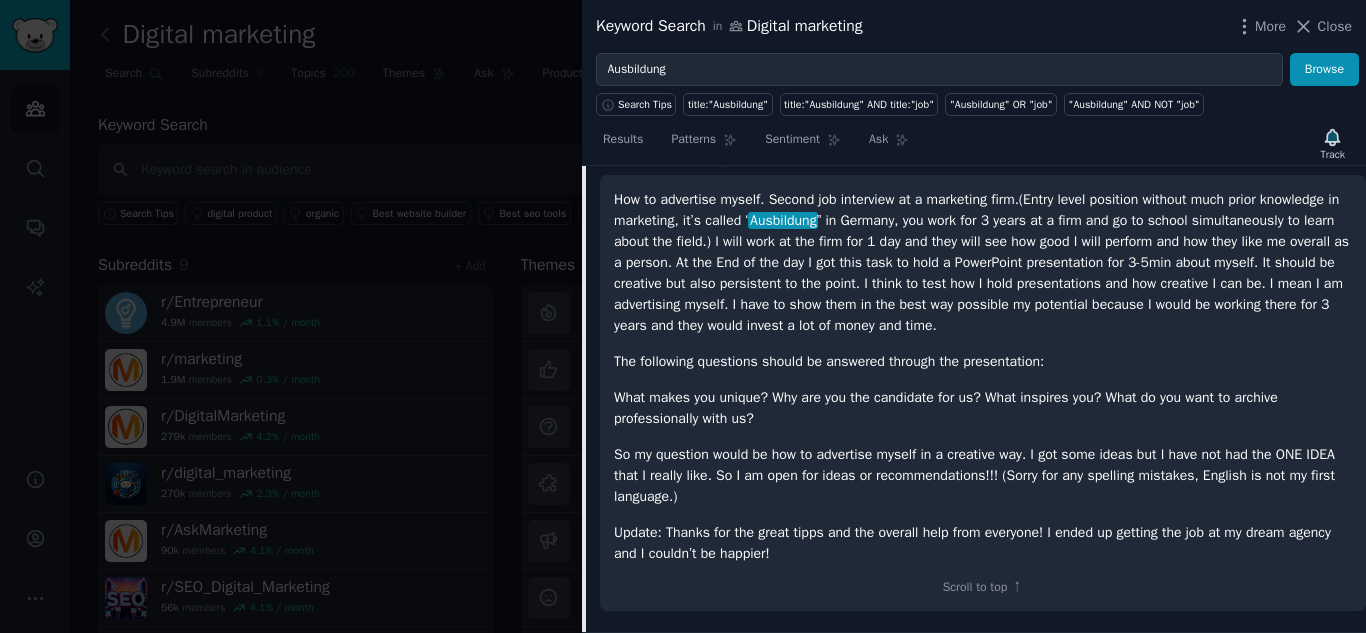 click at bounding box center (683, 316) 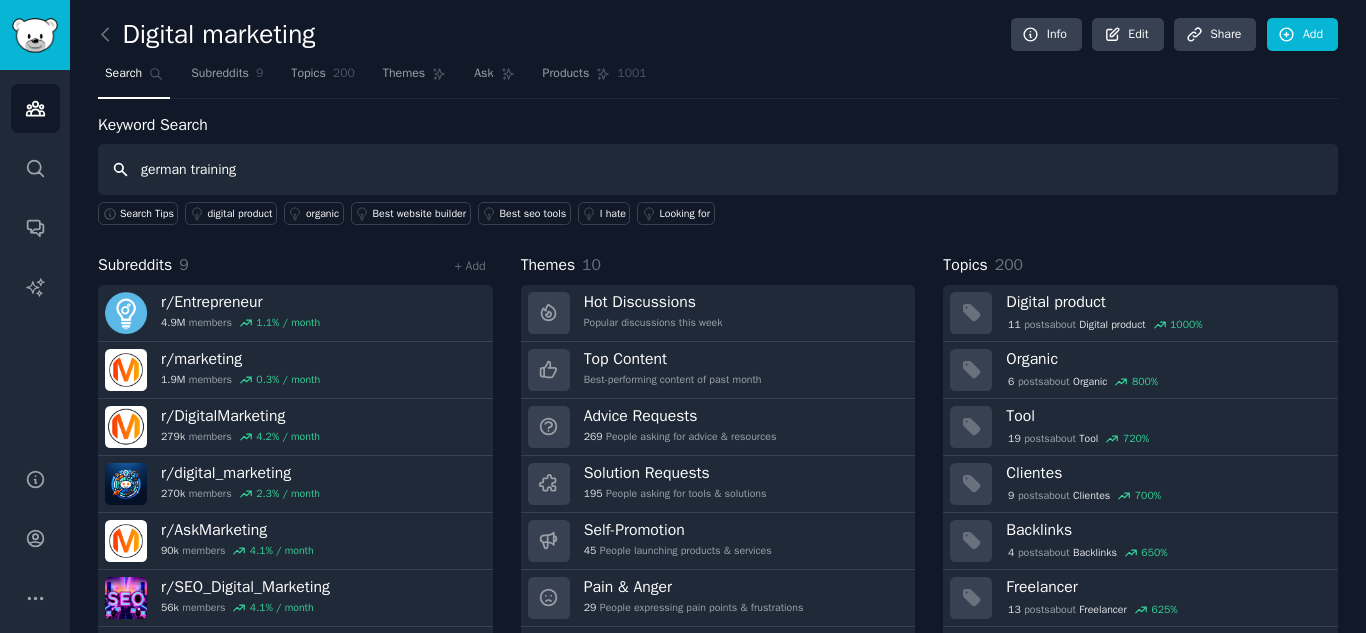 type on "german training" 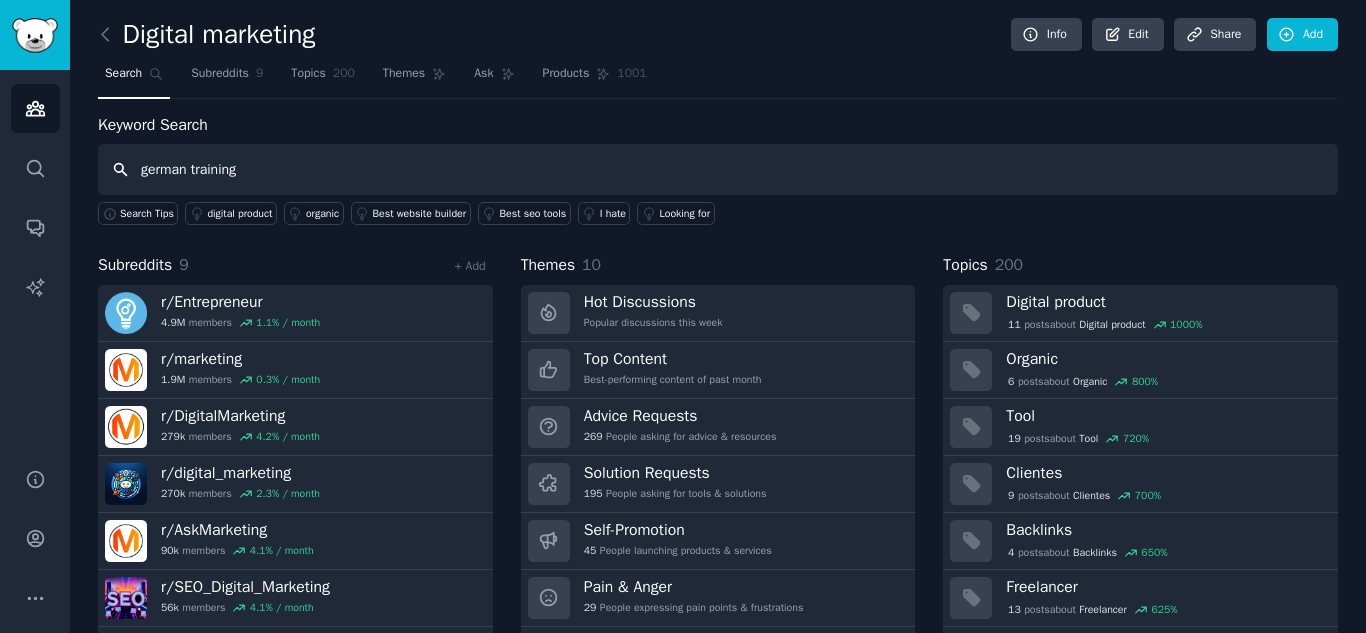 type 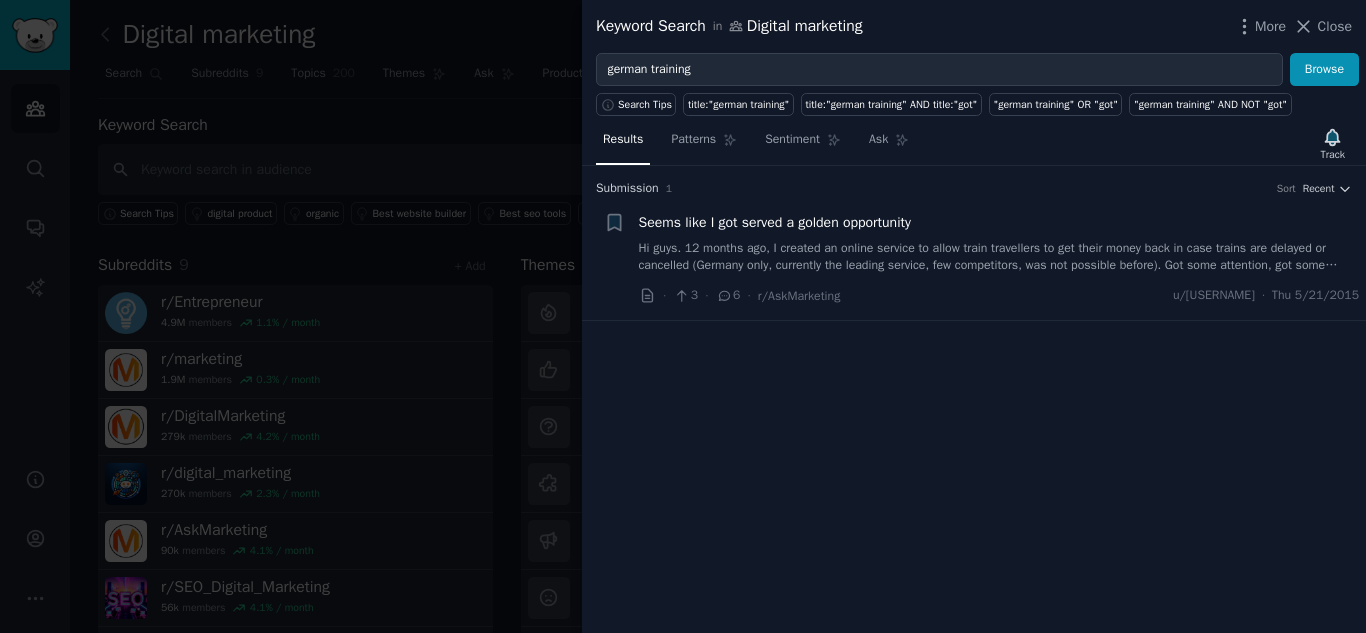 click at bounding box center [683, 316] 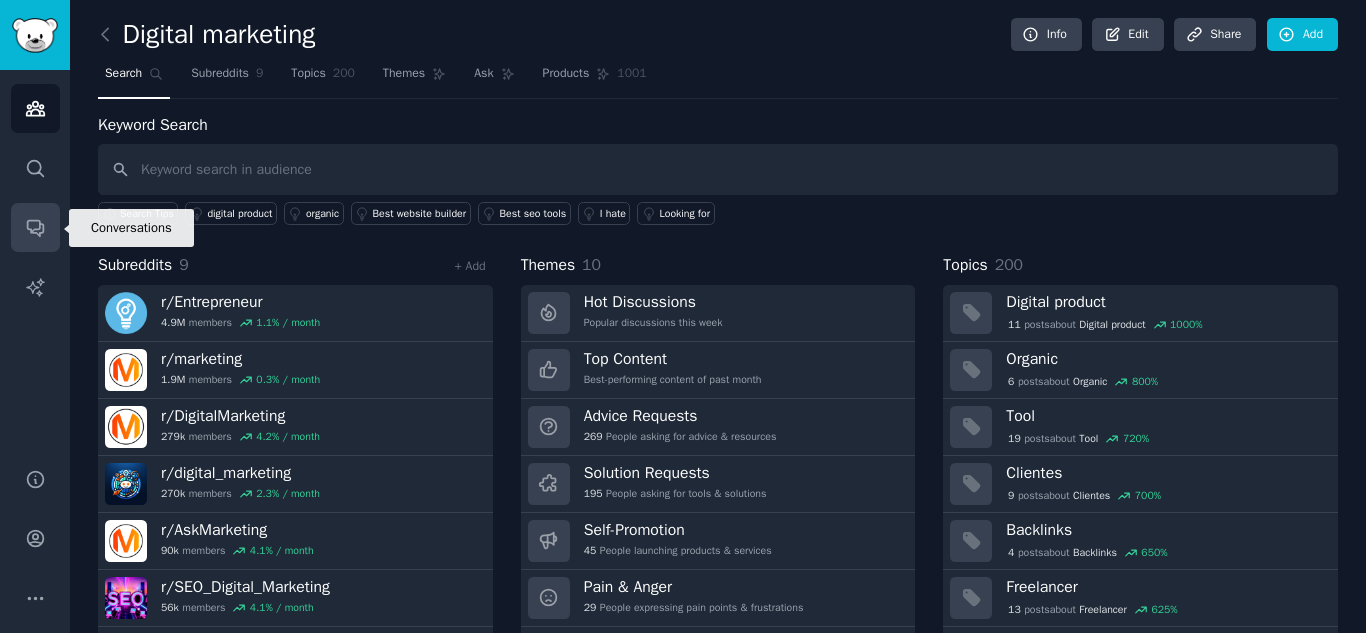click 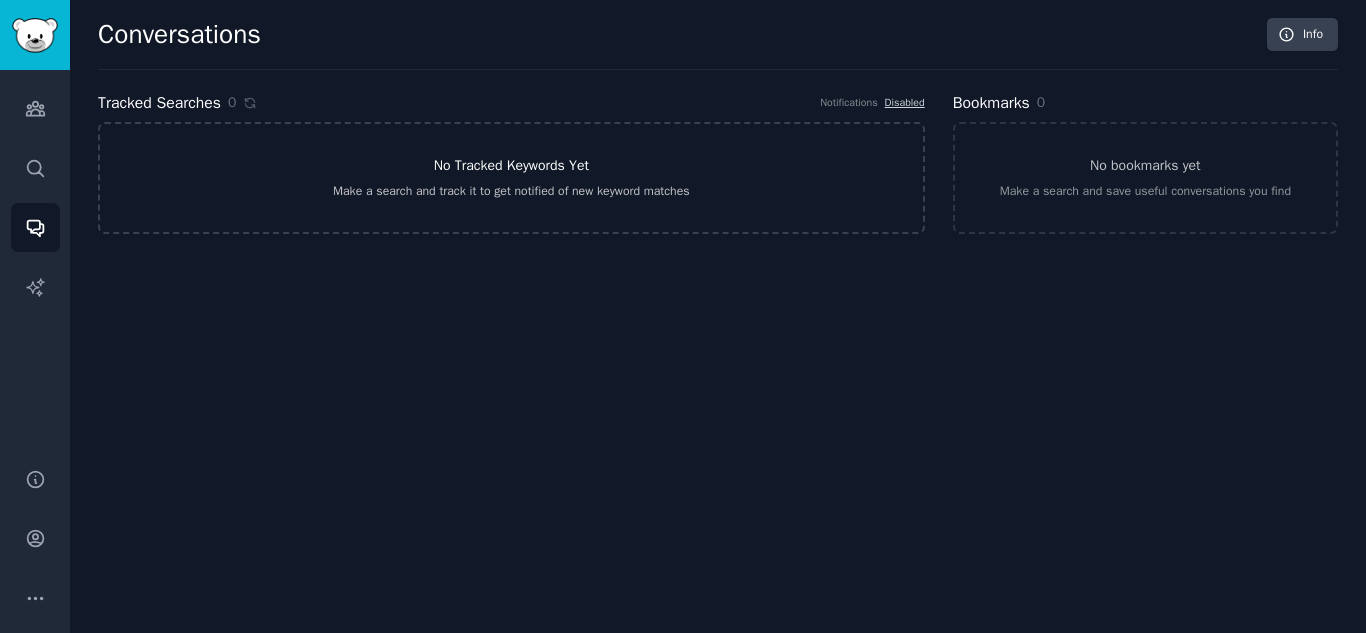 click on "No Tracked Keywords Yet Make a search and track it to get notified of new keyword matches" at bounding box center (511, 178) 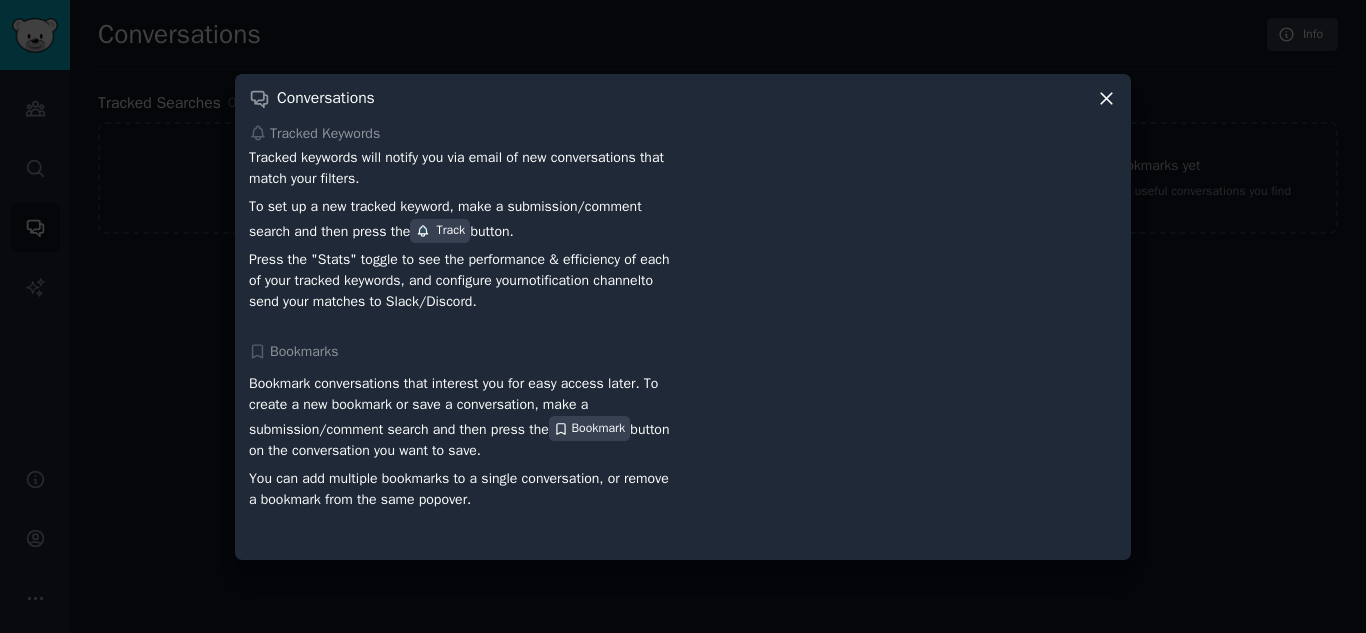 click on "Conversations Tracked Keywords Tracked keywords will notify you via email of new conversations that match your filters. To set up a new tracked keyword, make a submission/comment search and then press the   Track  button. Press the "Stats" toggle to see the performance & efficiency of each of your tracked keywords, and configure your  notification channel  to send your matches to Slack/Discord. Bookmarks Bookmark conversations that interest you for easy access later. To create a new bookmark or save a conversation, make a submission/comment search and then press the    Bookmark  button on the conversation you want to save. You can add multiple bookmarks to a single conversation, or remove a bookmark from the same popover." at bounding box center [683, 317] 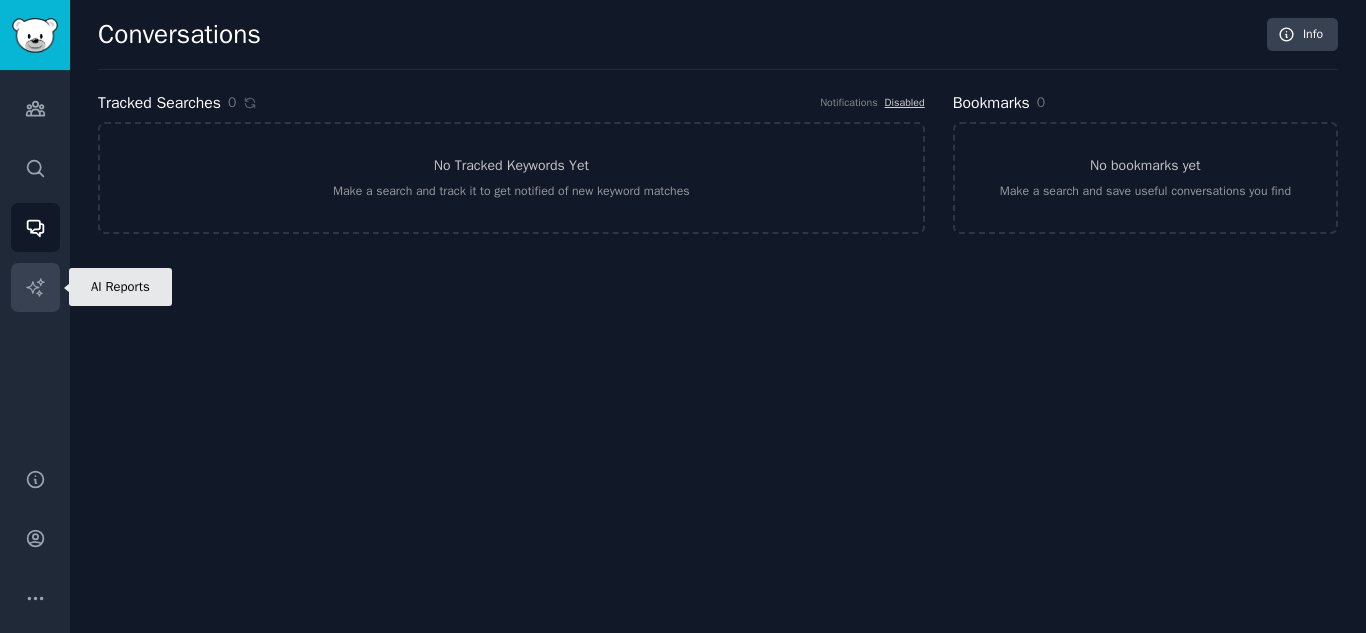 click 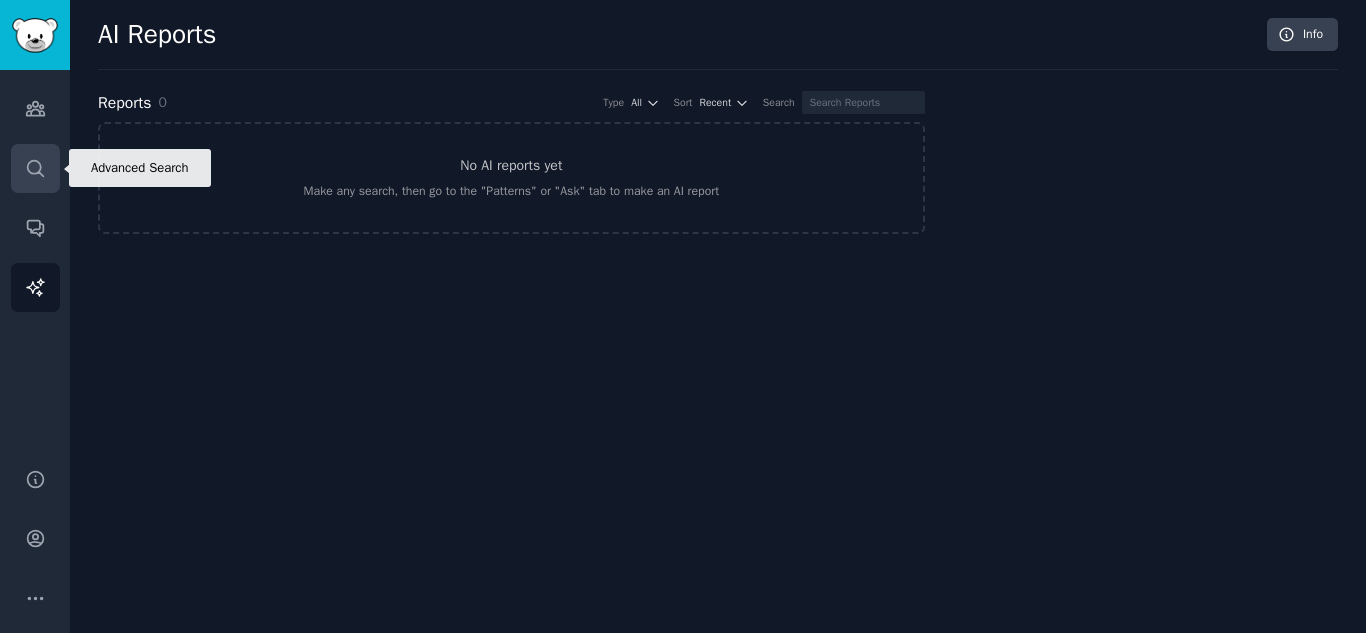 click on "Search" at bounding box center (35, 168) 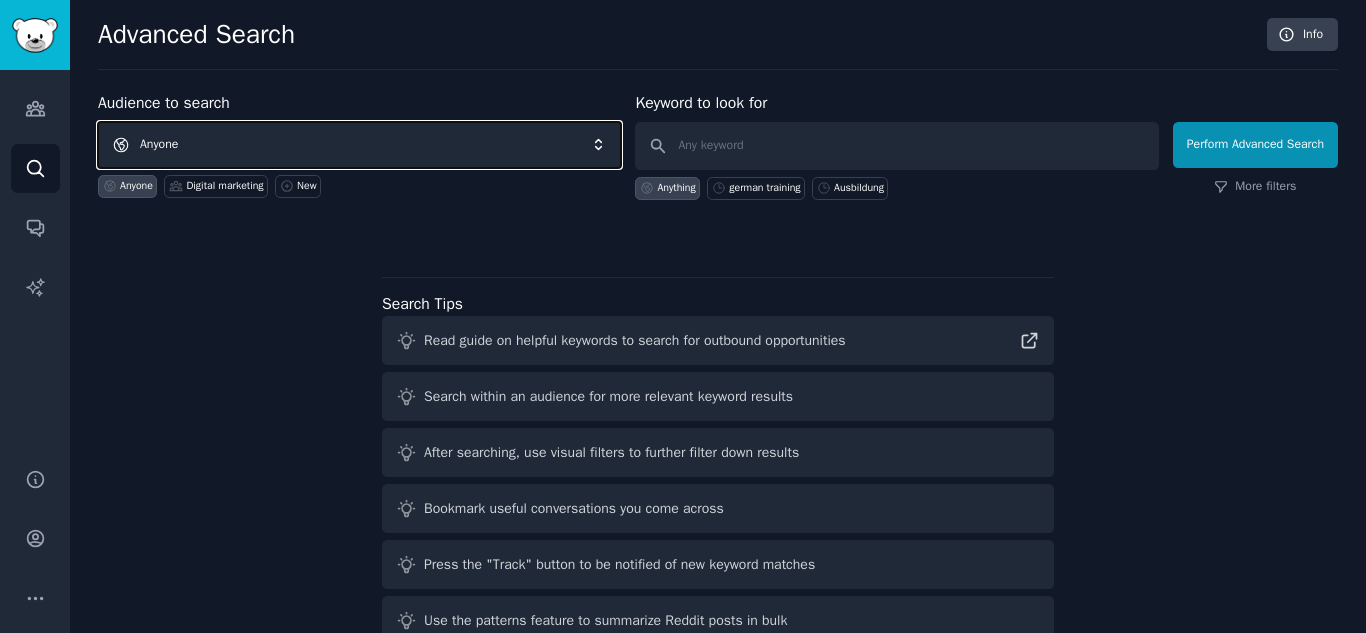 click on "Anyone" at bounding box center (359, 145) 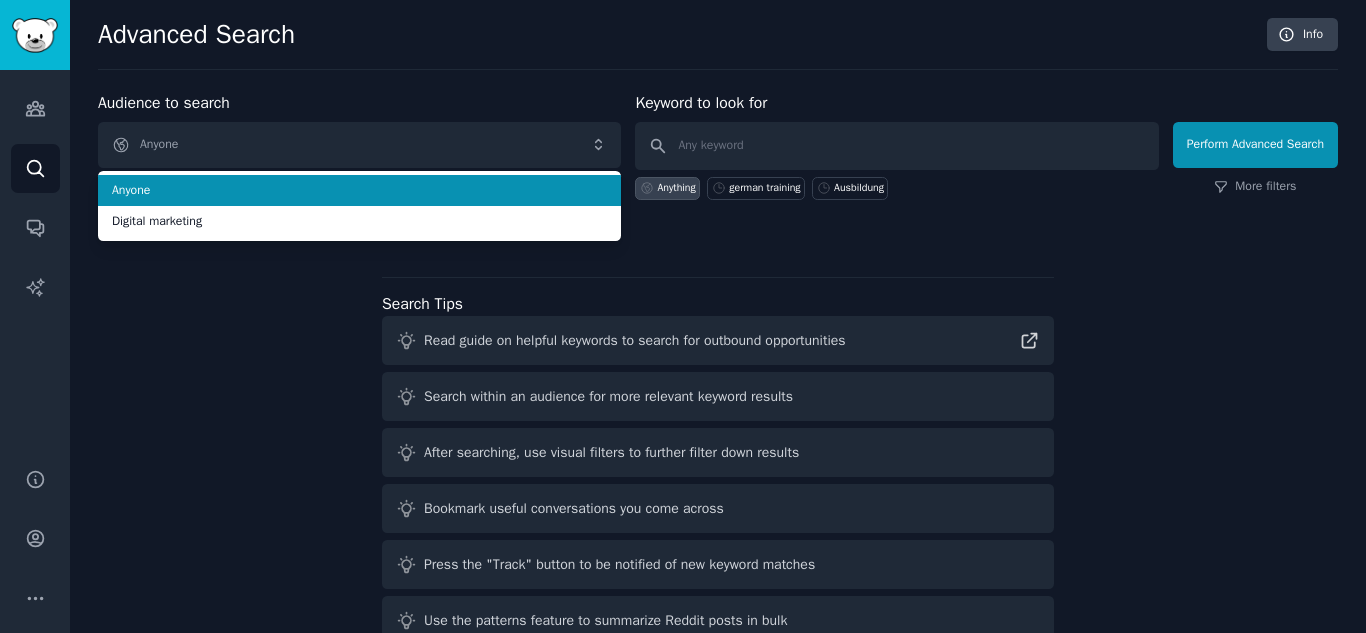 drag, startPoint x: 339, startPoint y: 221, endPoint x: 380, endPoint y: 194, distance: 49.09175 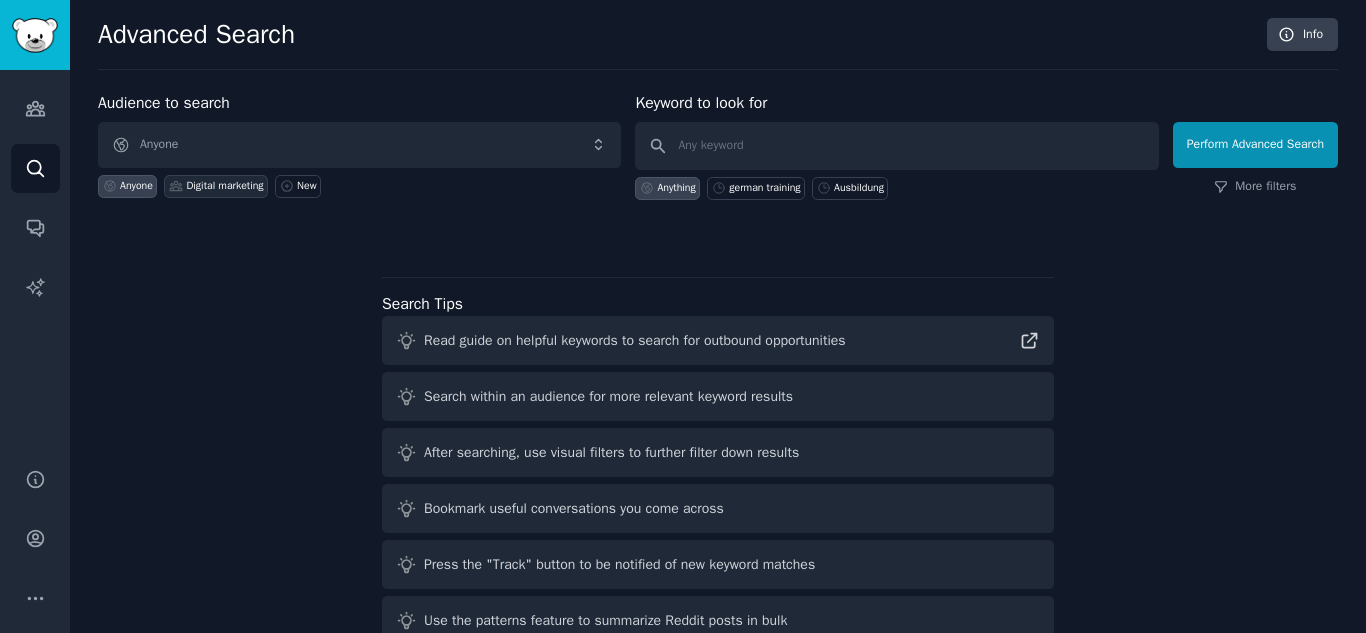 click on "Digital marketing" at bounding box center [224, 186] 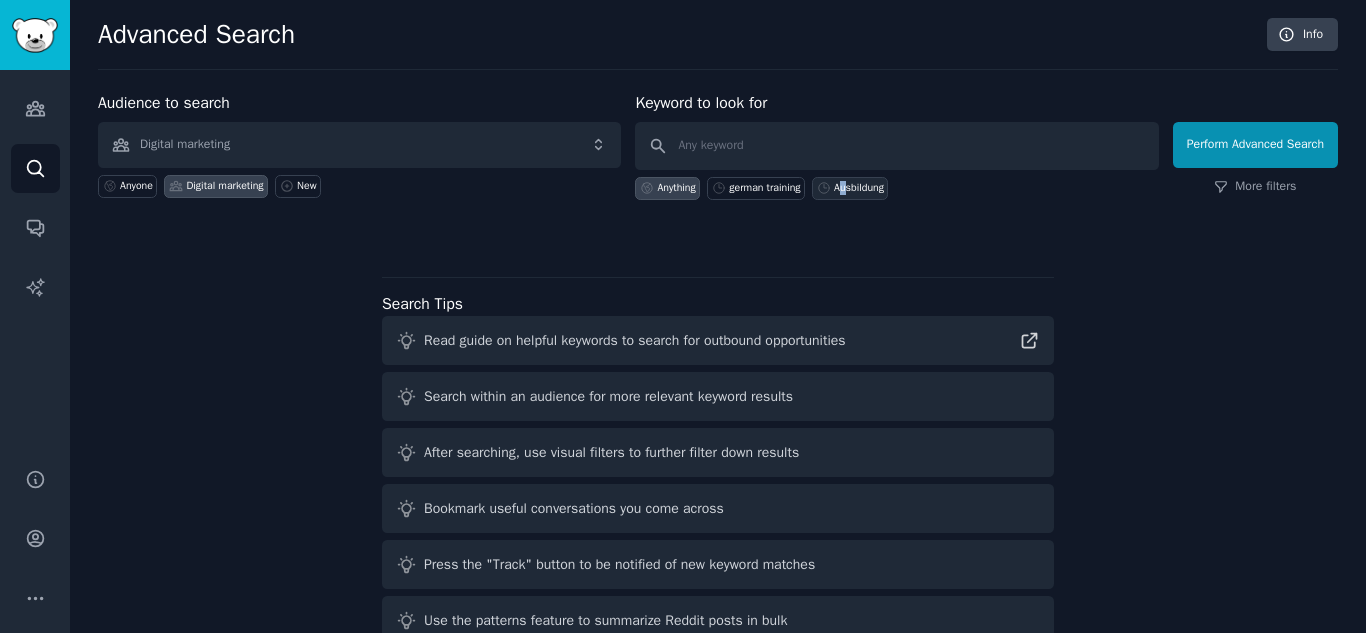 click on "Ausbildung" at bounding box center [859, 188] 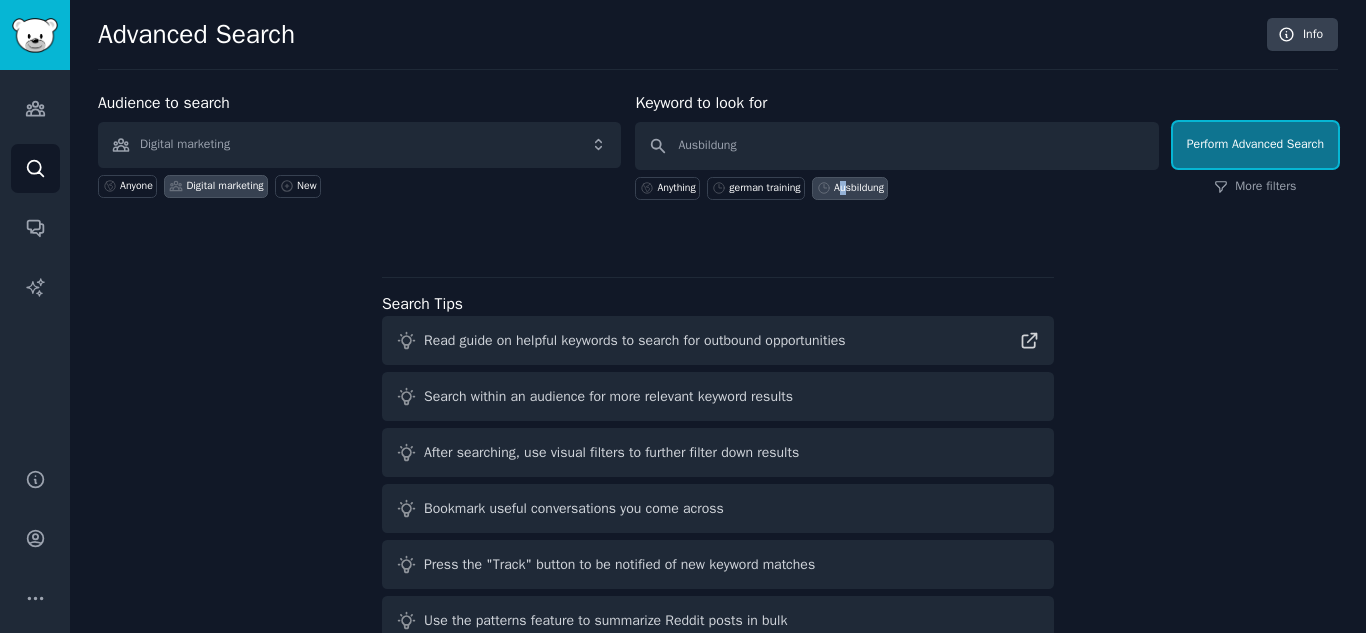 click on "Perform Advanced Search" at bounding box center (1255, 145) 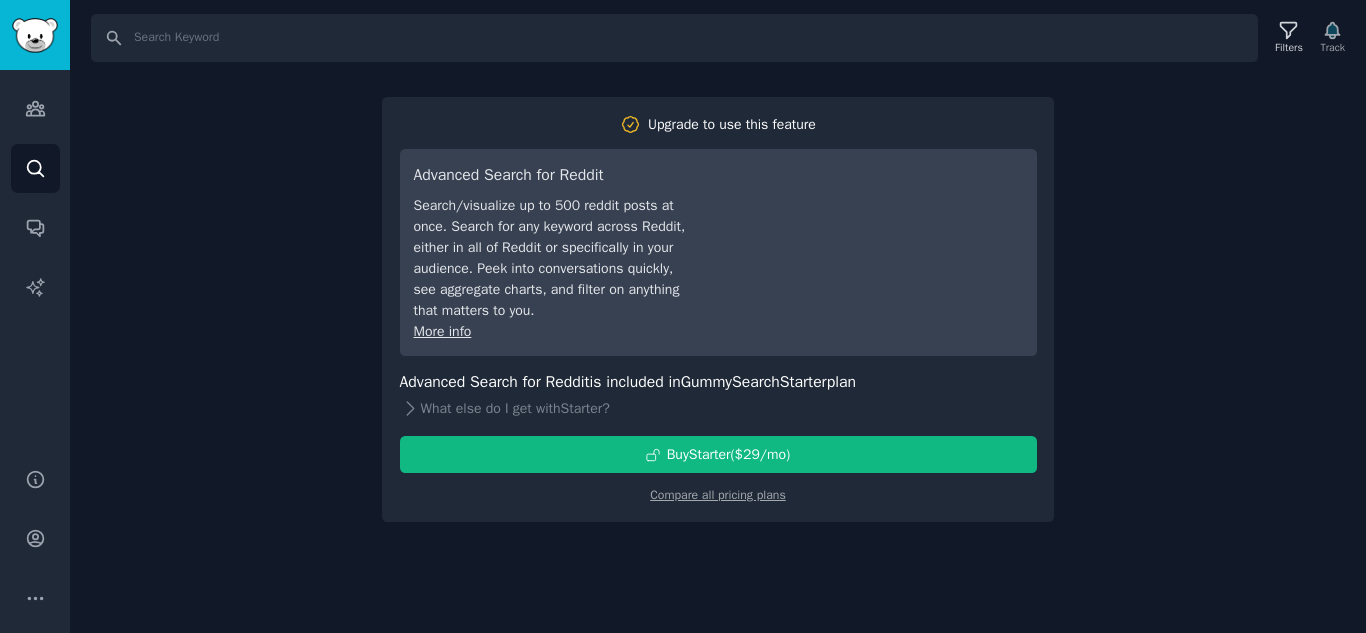 click on "Search Filters Track Upgrade to use this feature Advanced Search for Reddit Search/visualize up to 500 reddit posts at once. Search for any keyword across Reddit, either in all of Reddit or specifically in your audience. Peek into conversations quickly, see aggregate charts, and filter on anything that matters to you. More info Advanced Search for Reddit  is included in  GummySearch  Starter  plan What else do I get with  Starter ? Buy  Starter  ($ 29 /mo ) Compare all pricing plans" at bounding box center (718, 316) 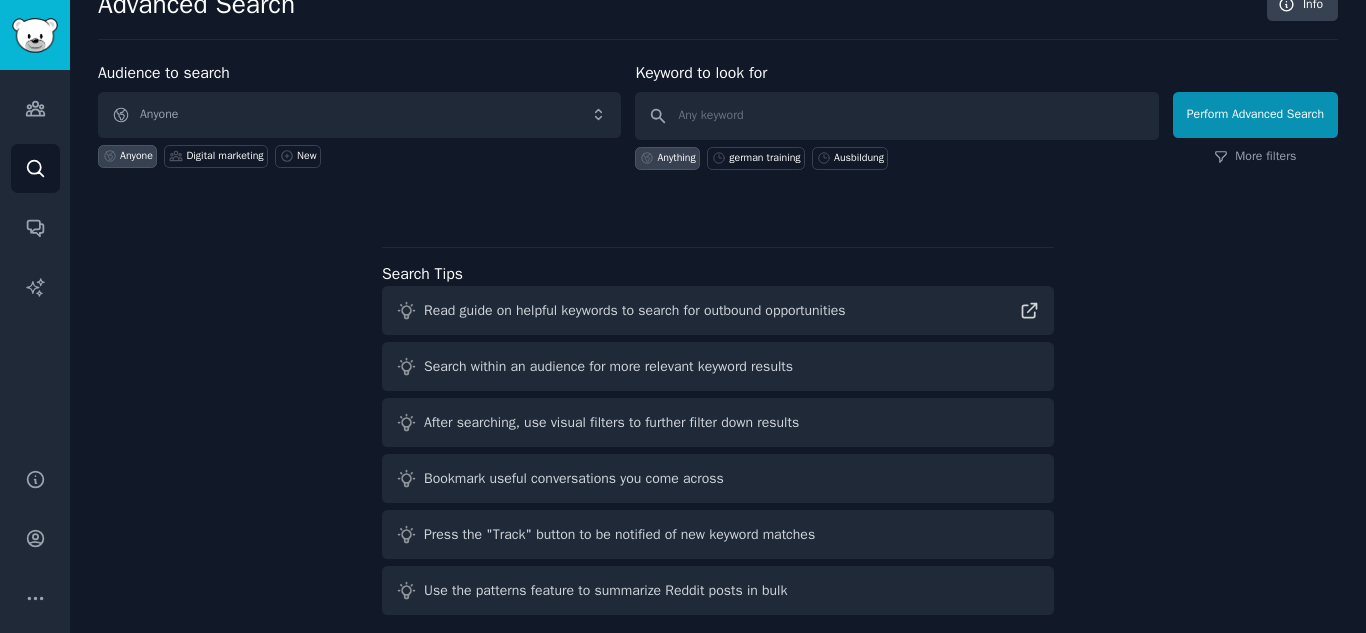 scroll, scrollTop: 47, scrollLeft: 0, axis: vertical 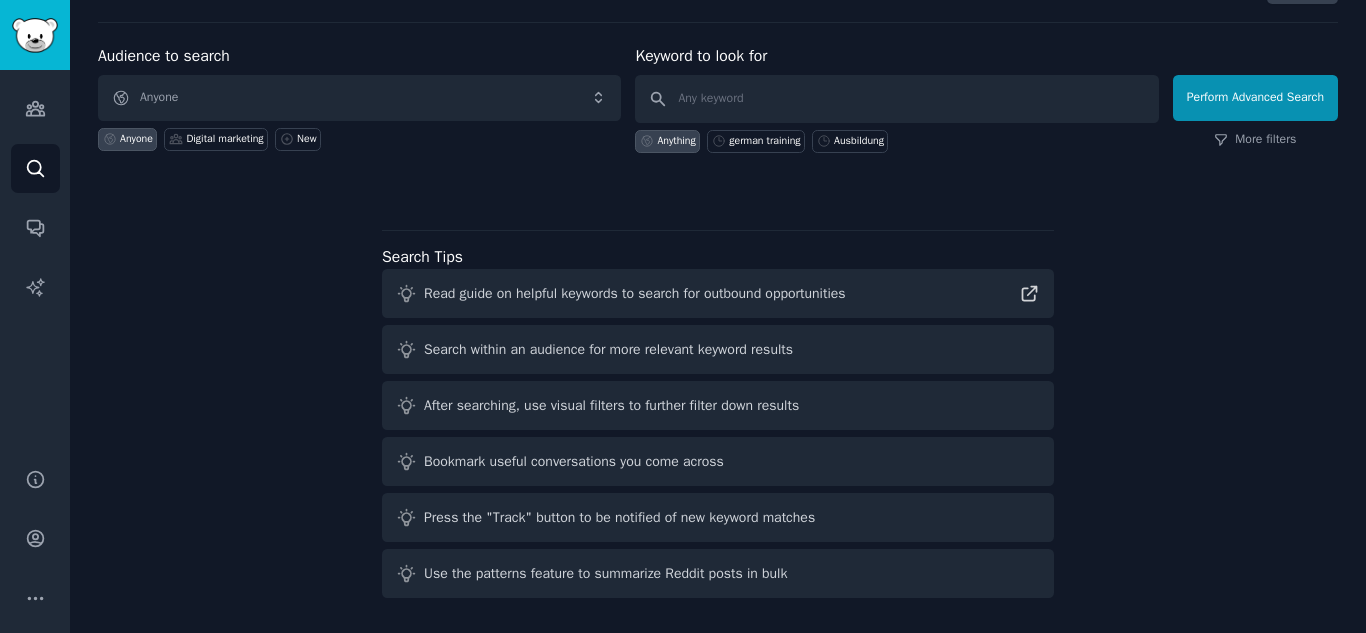 click on "Search within an audience for more relevant keyword results" at bounding box center [608, 349] 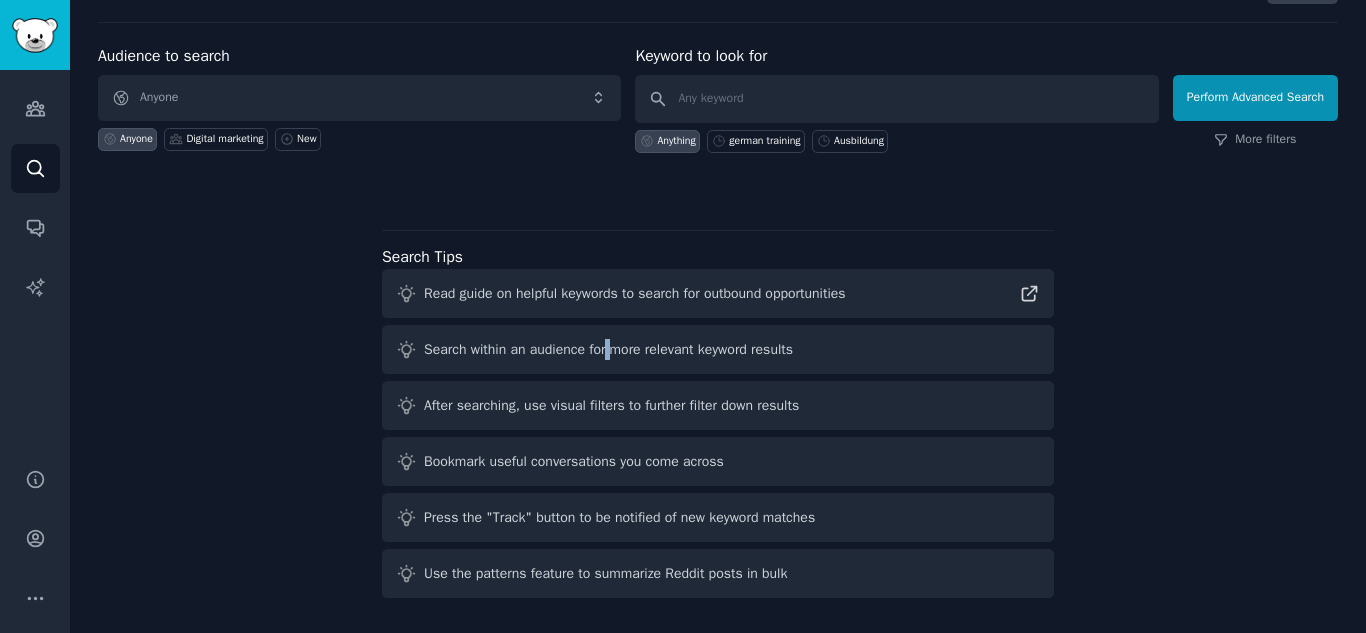 click on "Search within an audience for more relevant keyword results" at bounding box center [718, 349] 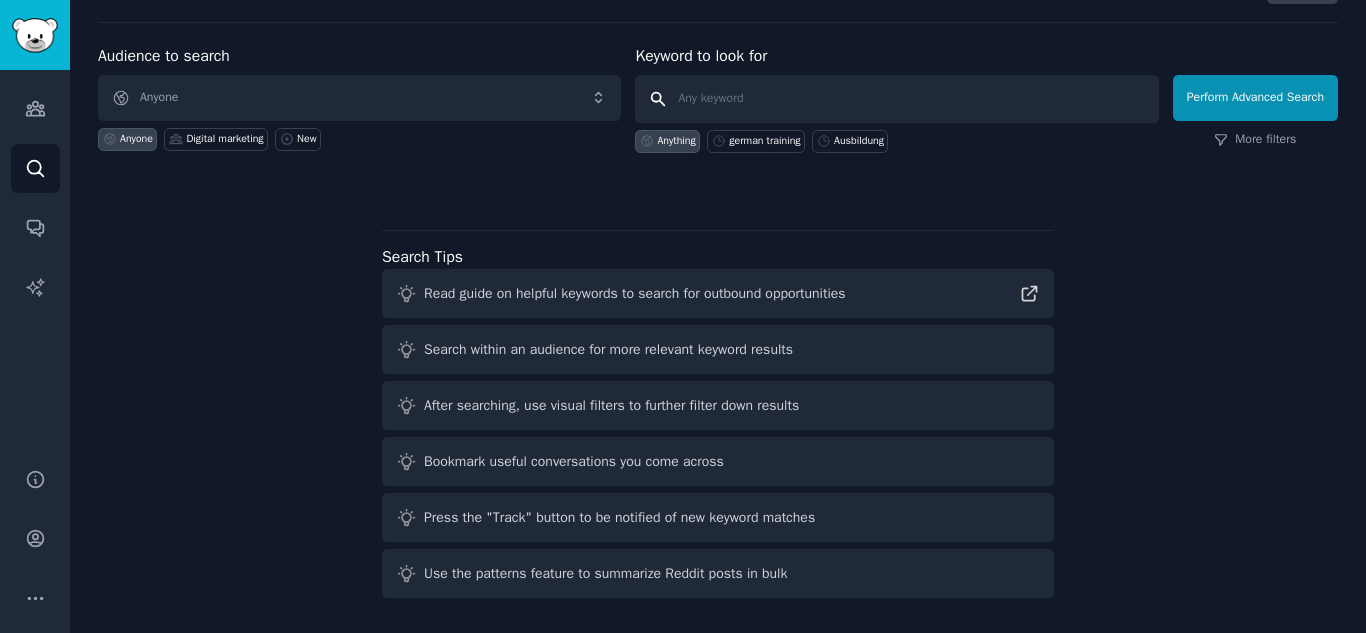 click at bounding box center [896, 99] 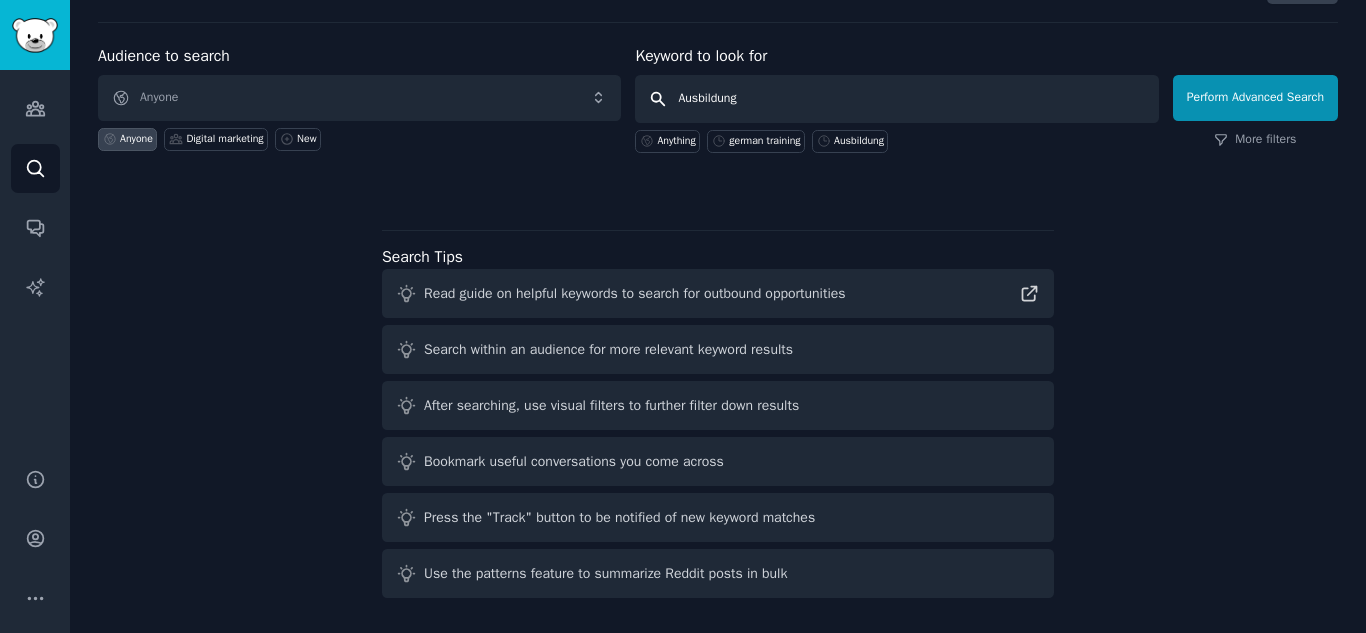 type on "Ausbildungh" 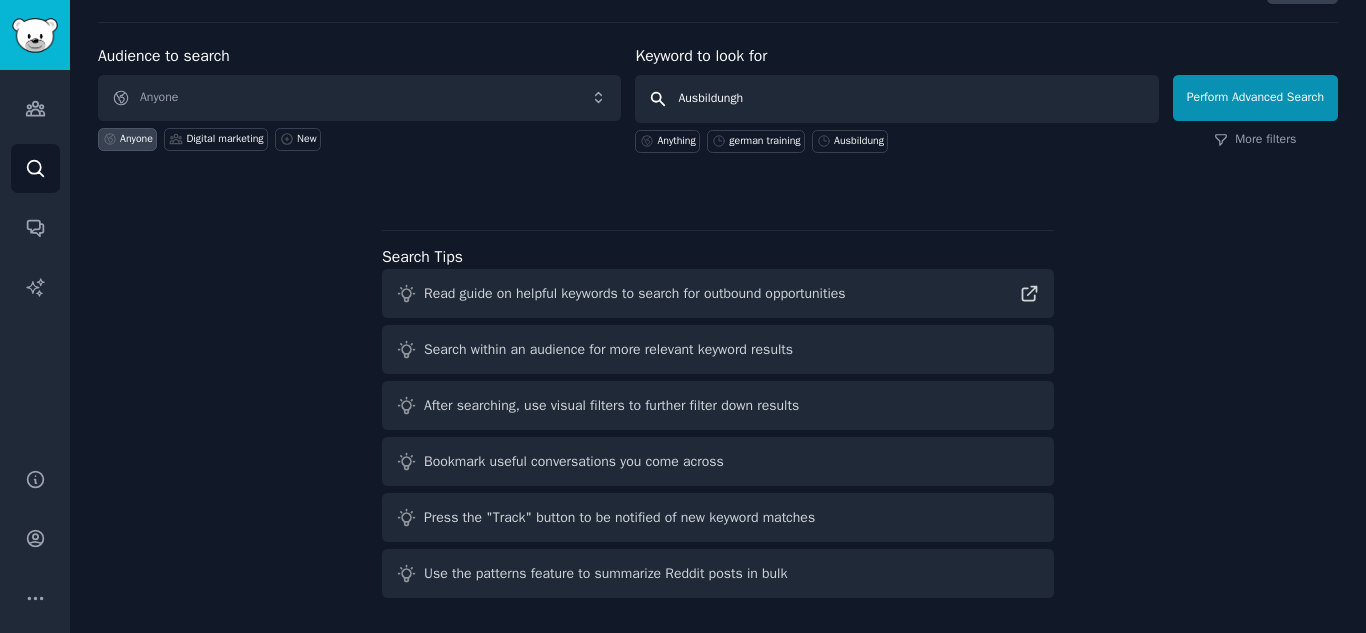 click on "Perform Advanced Search" at bounding box center (1255, 98) 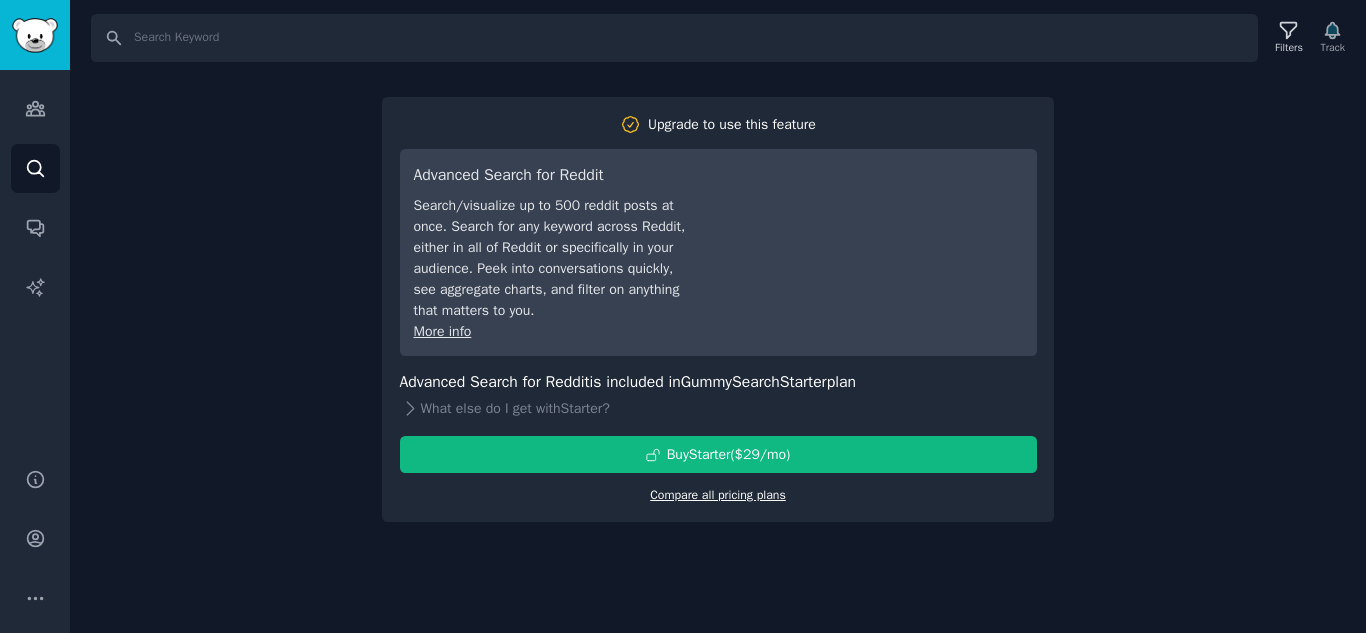 click on "Compare all pricing plans" at bounding box center [718, 495] 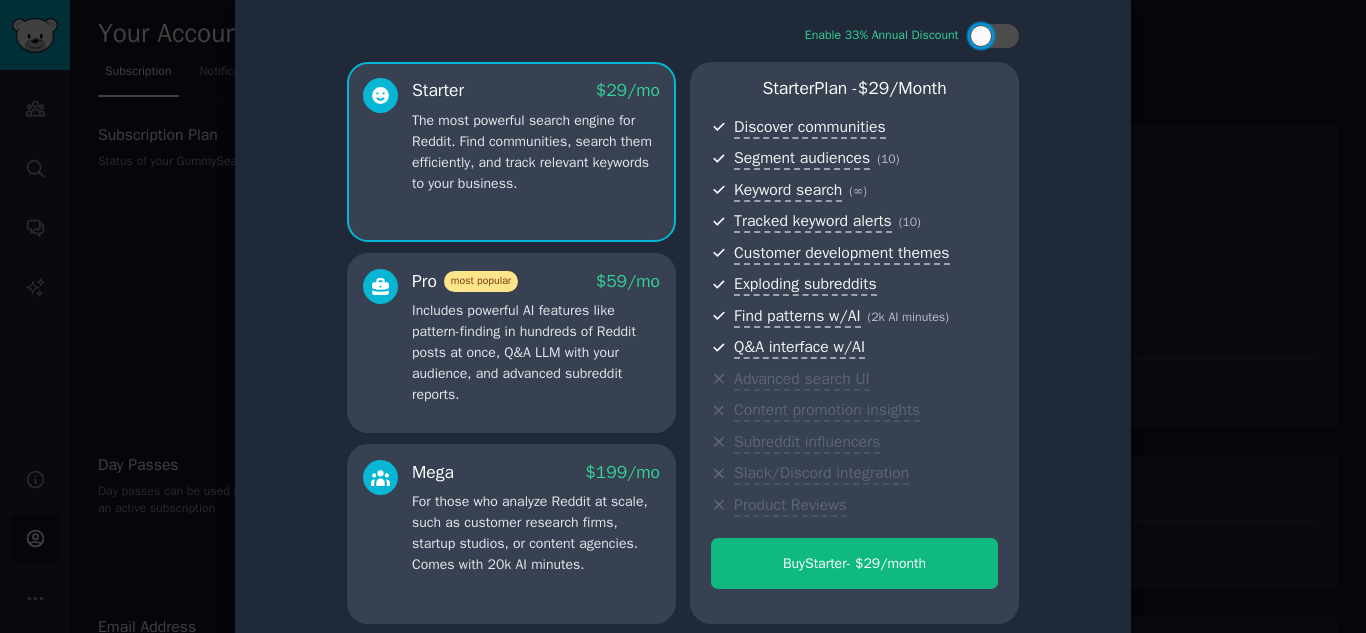 scroll, scrollTop: 0, scrollLeft: 0, axis: both 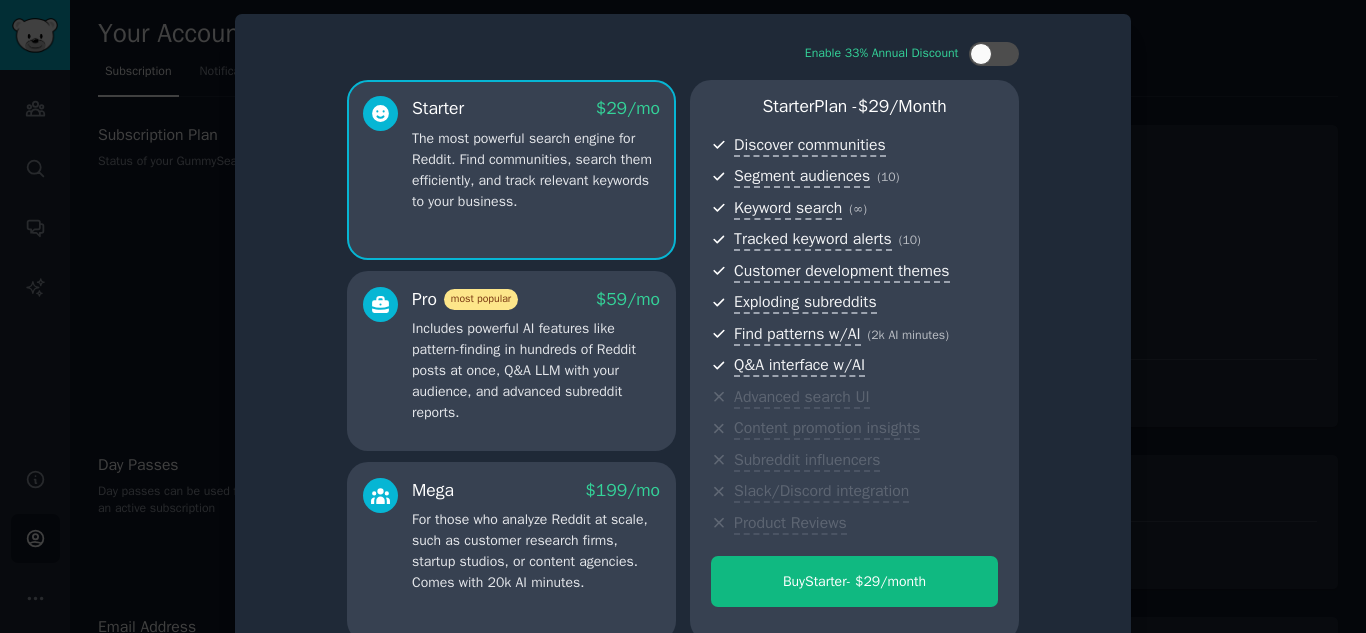 click at bounding box center (683, 316) 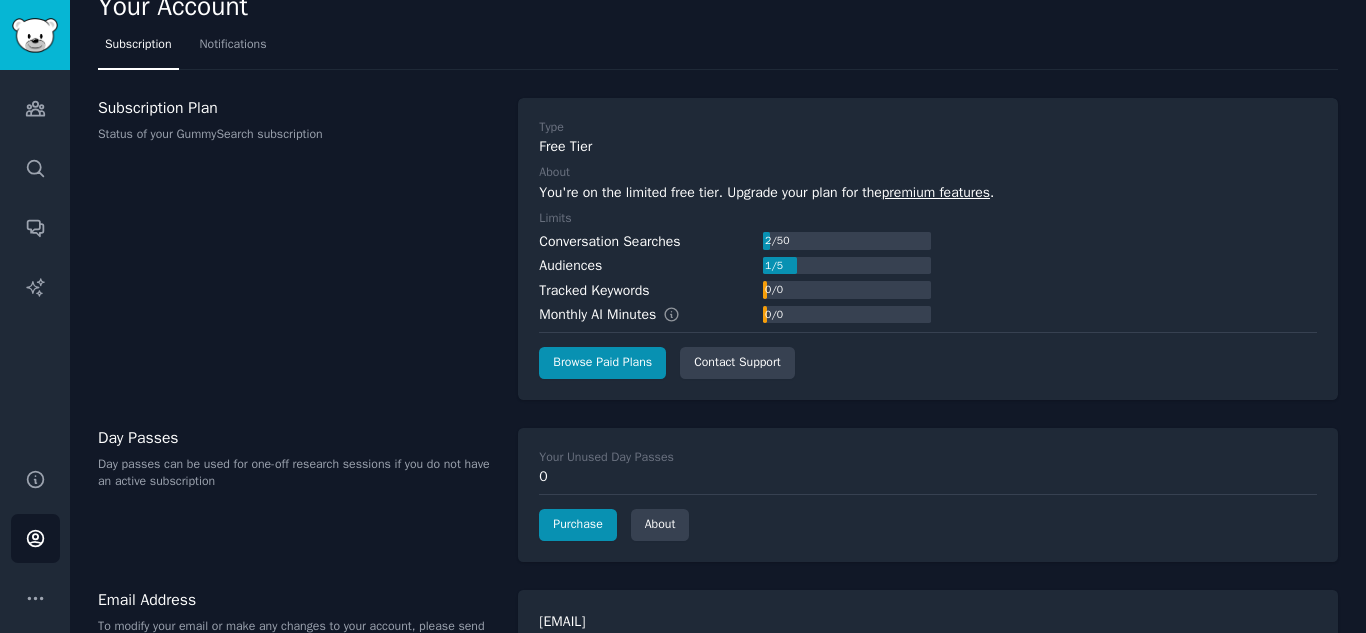 scroll, scrollTop: 75, scrollLeft: 0, axis: vertical 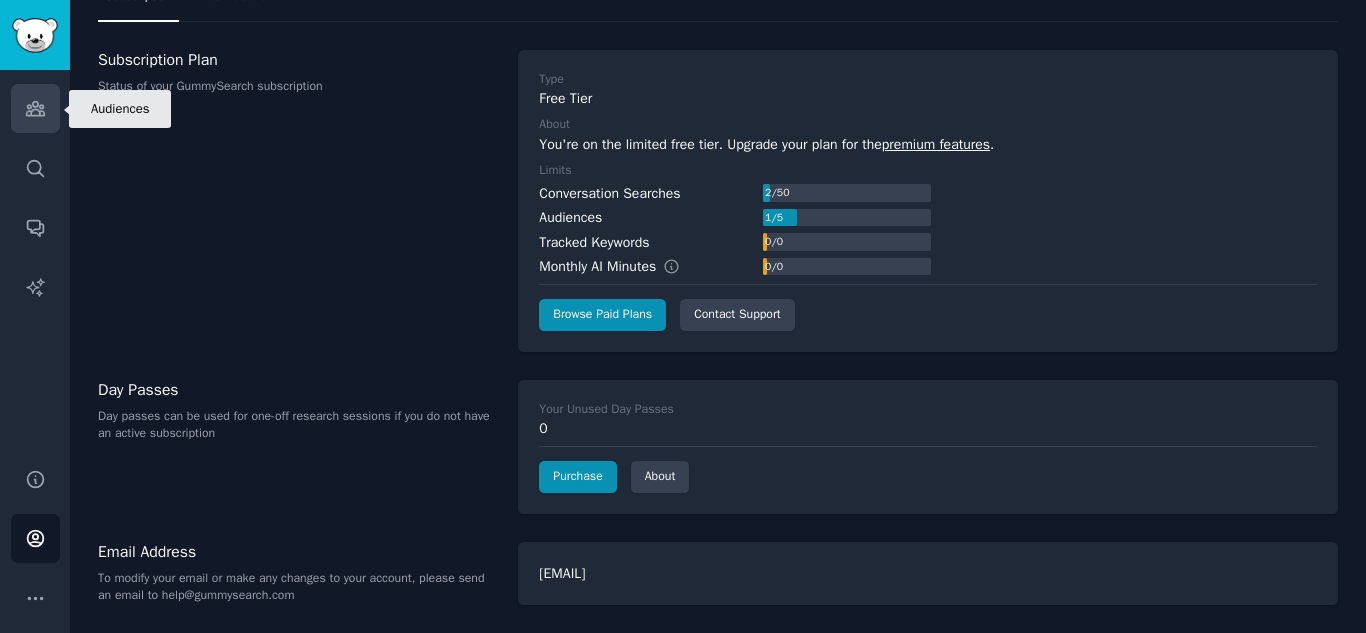 click on "Audiences" at bounding box center [35, 108] 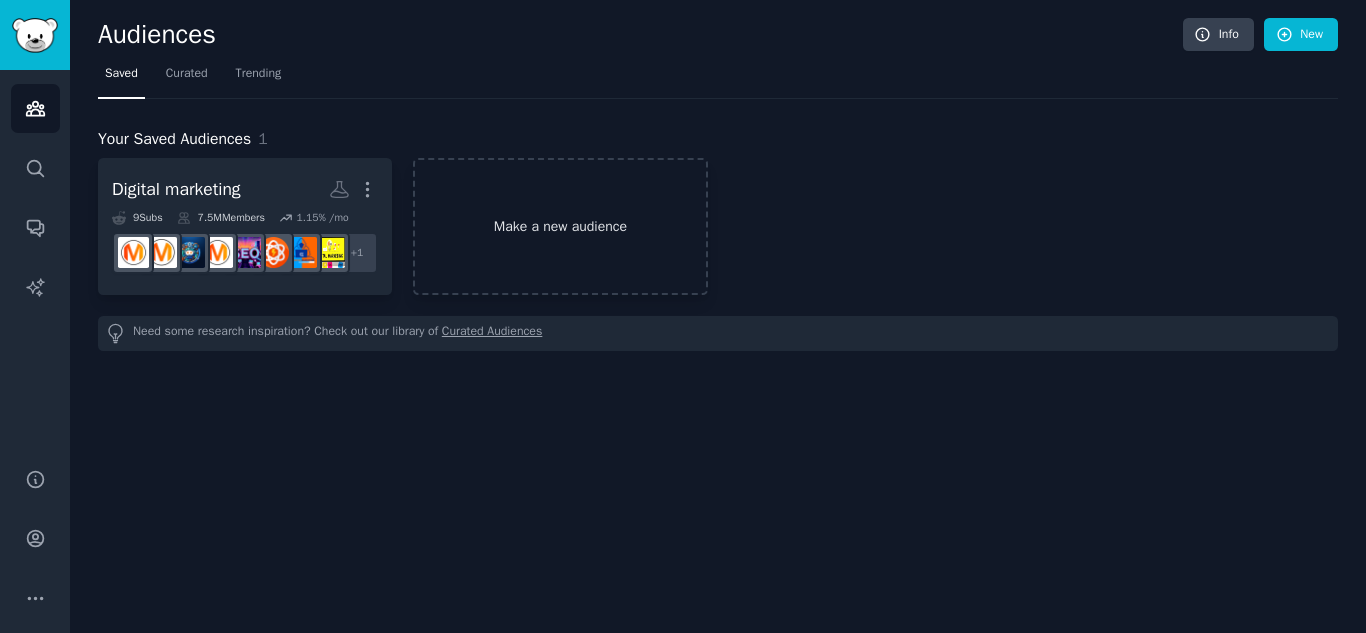 click on "Make a new audience" at bounding box center (560, 226) 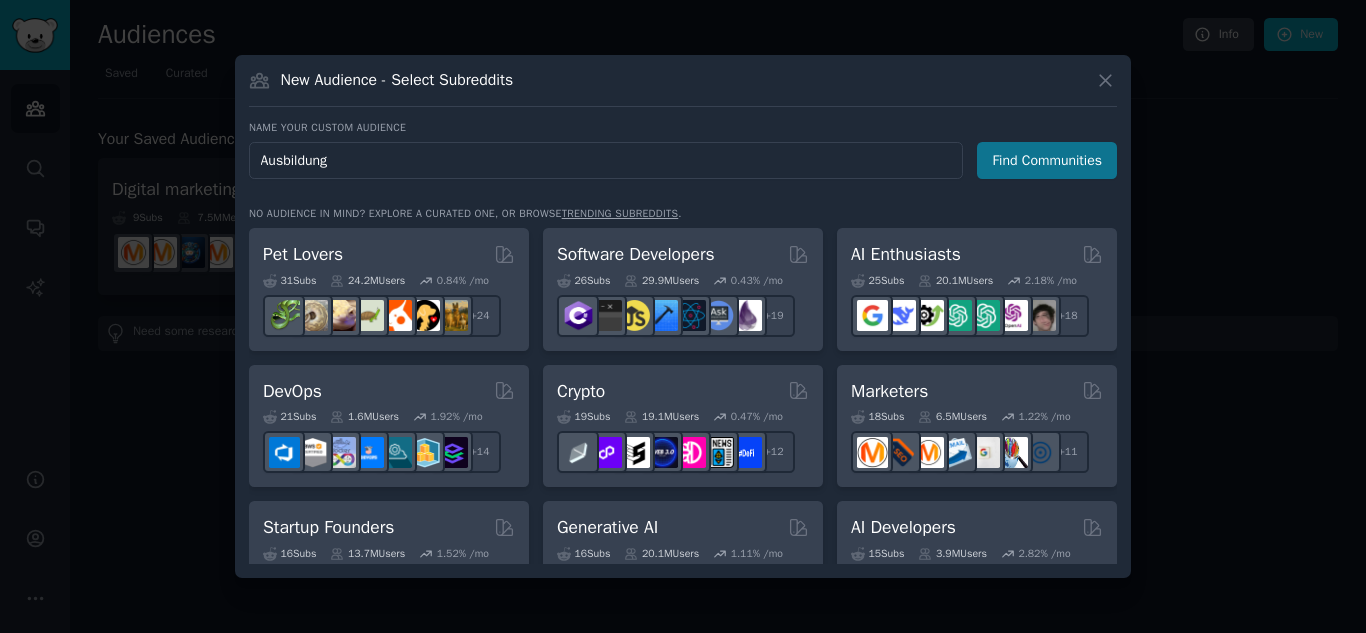 type on "Ausbildung" 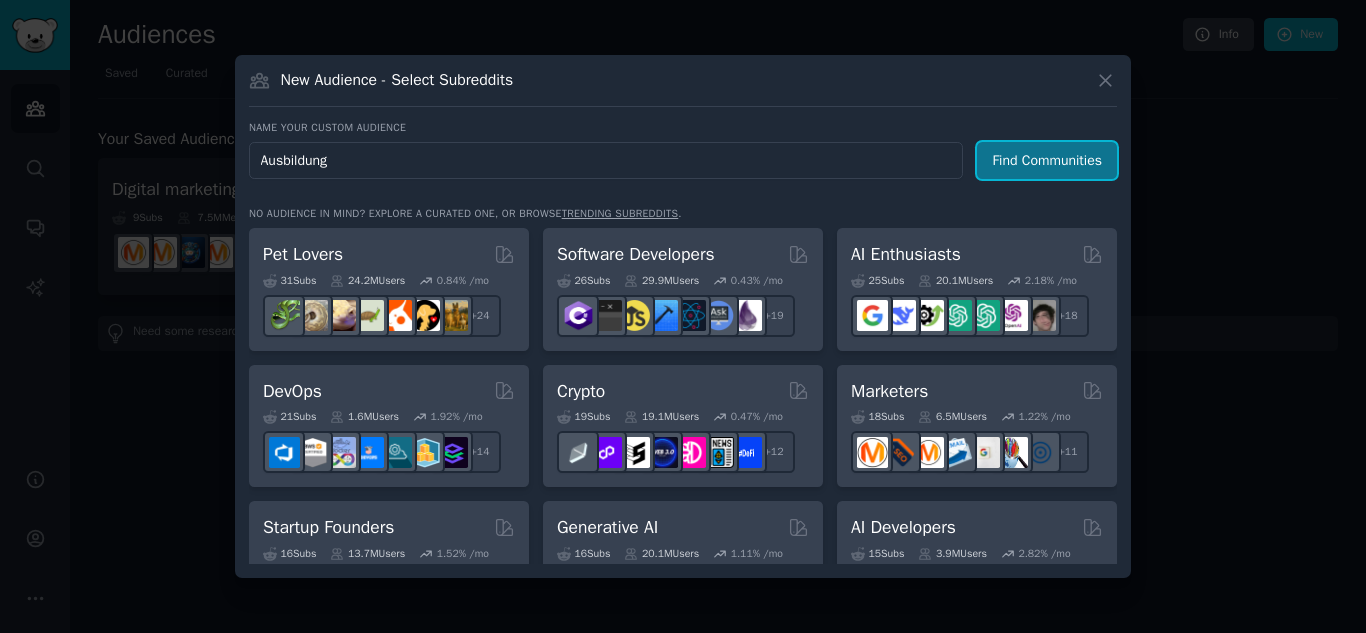click on "Find Communities" at bounding box center [1047, 160] 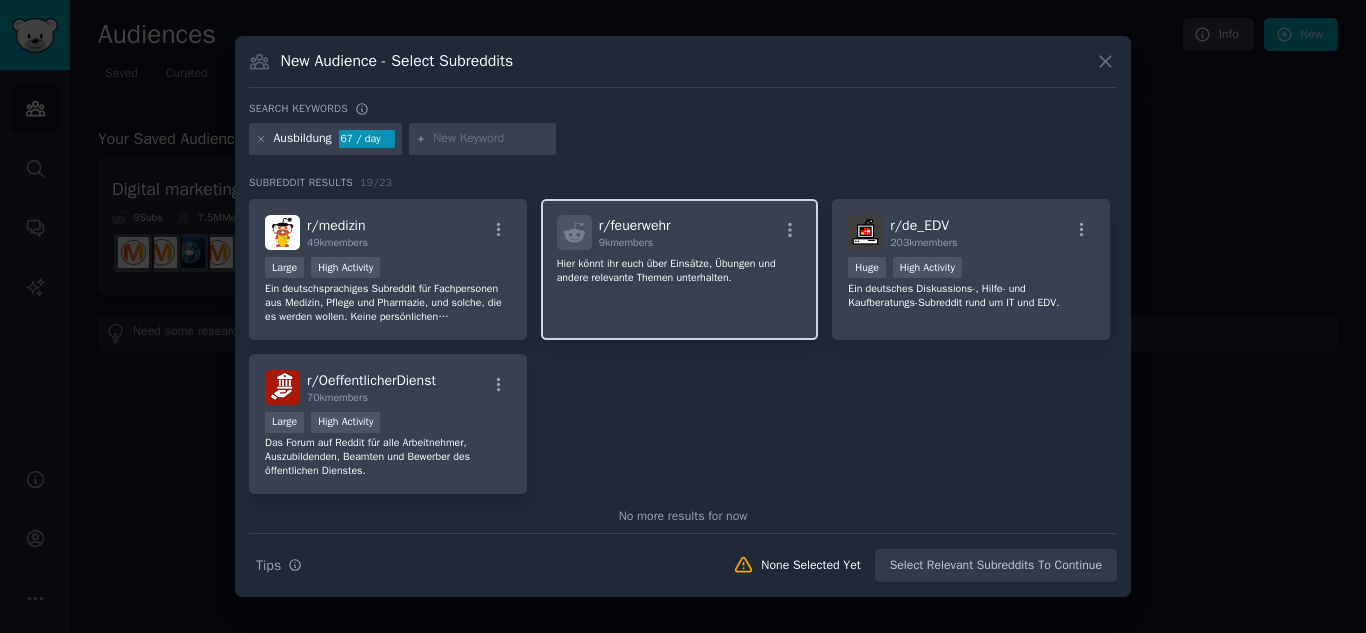 scroll, scrollTop: 801, scrollLeft: 0, axis: vertical 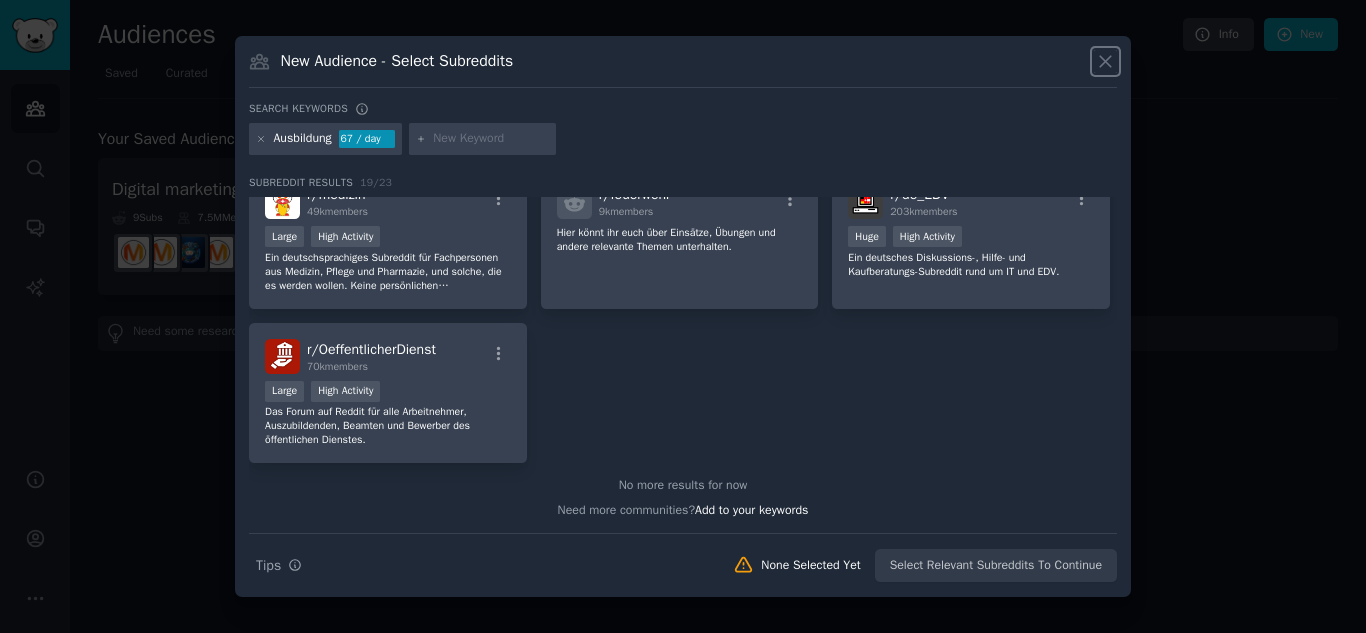 click 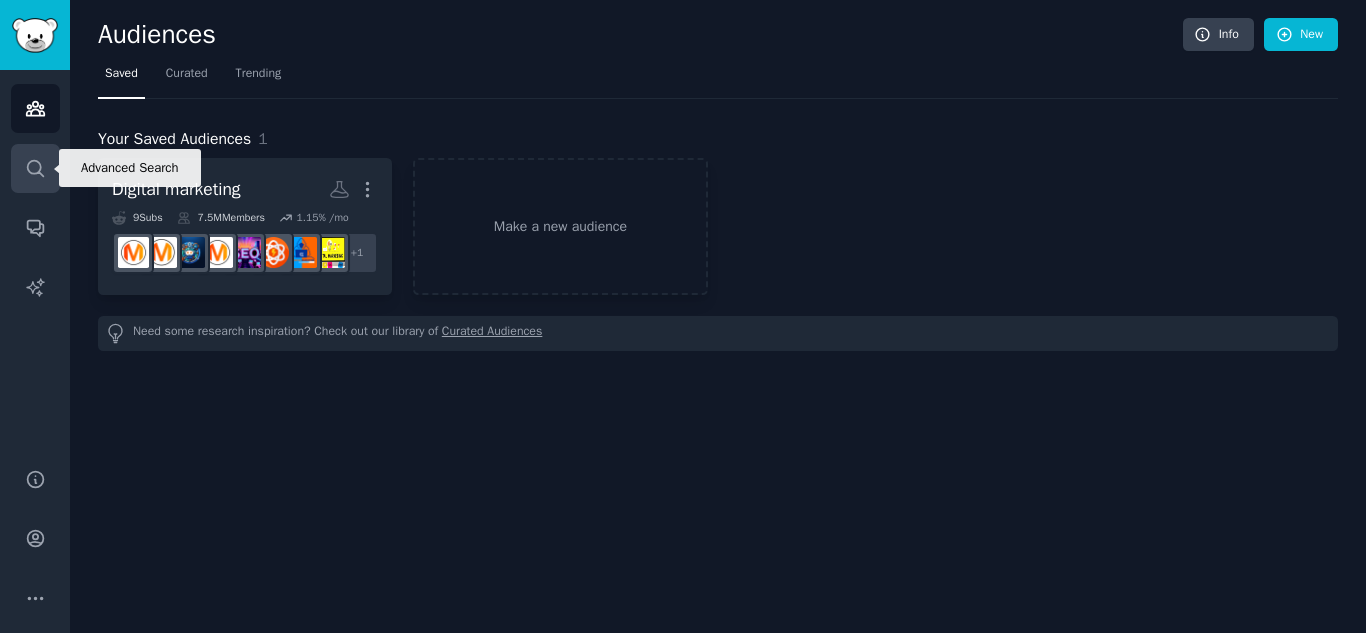 click 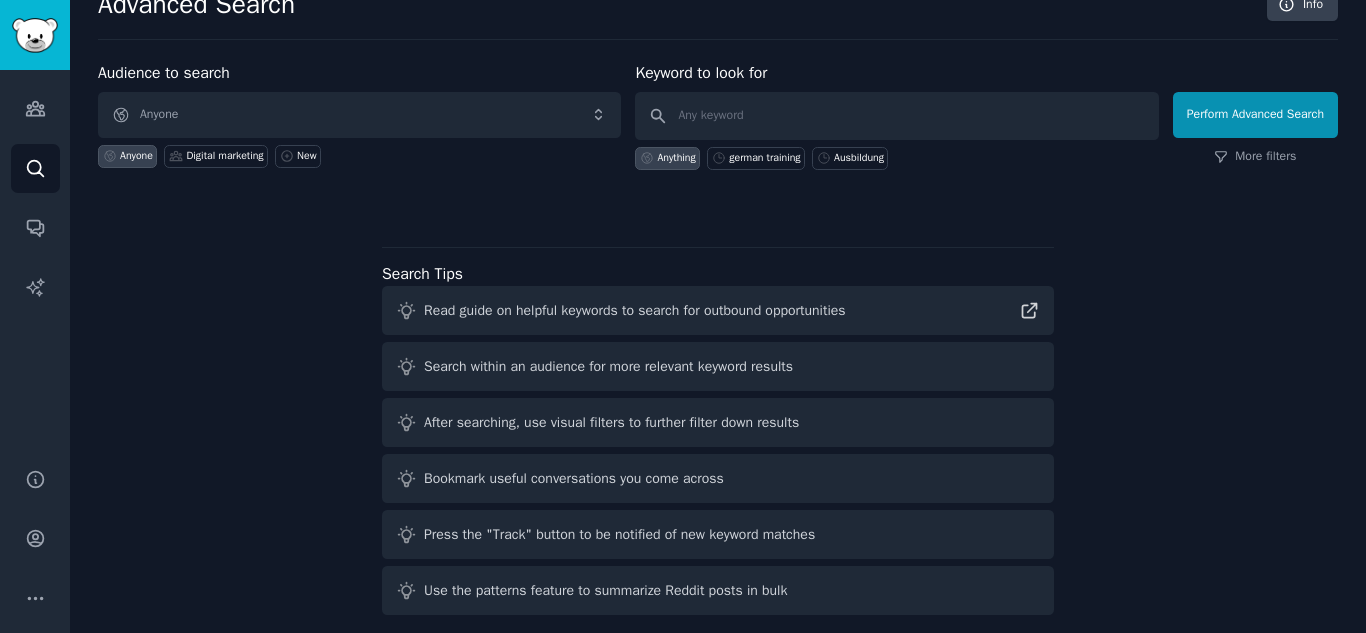 scroll, scrollTop: 47, scrollLeft: 0, axis: vertical 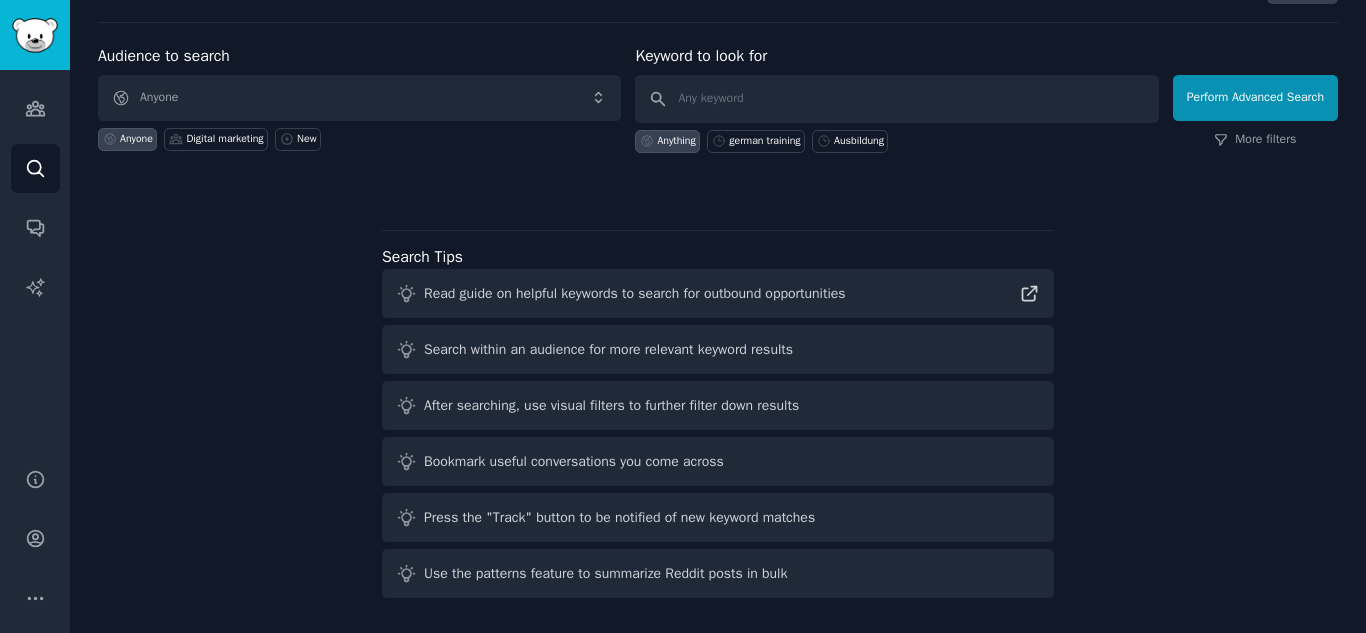 click on "Search within an audience for more relevant keyword results" at bounding box center (608, 349) 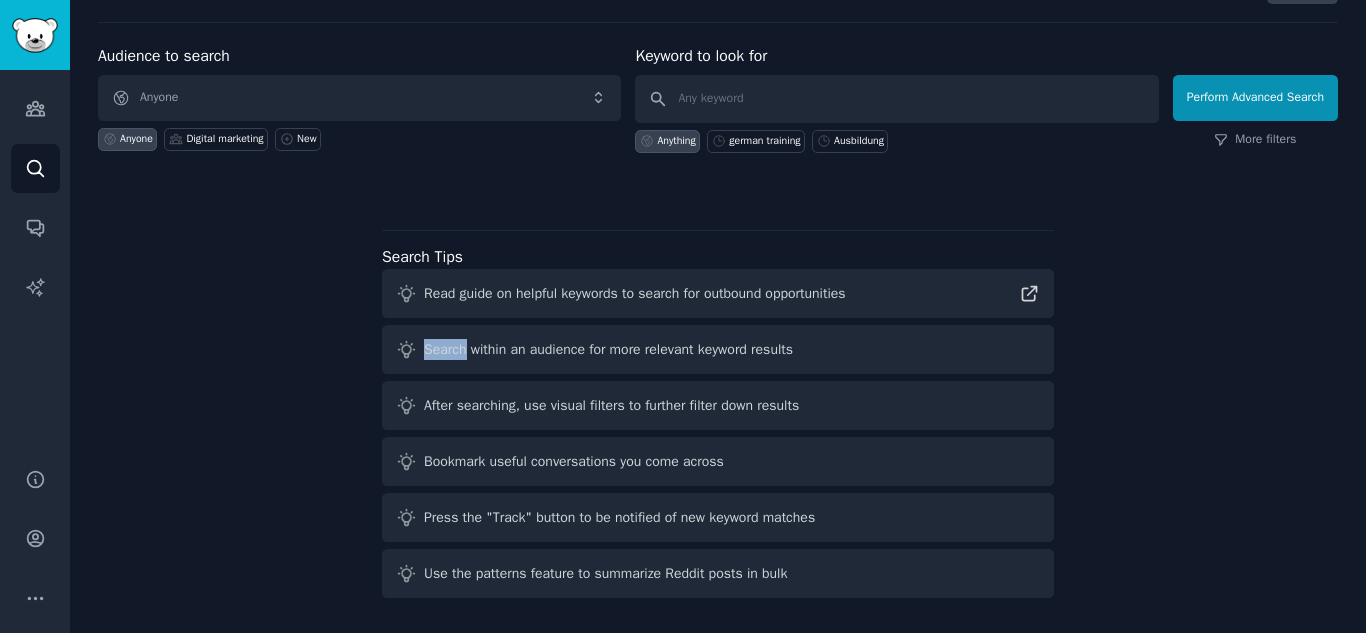 click on "Search within an audience for more relevant keyword results" at bounding box center (608, 349) 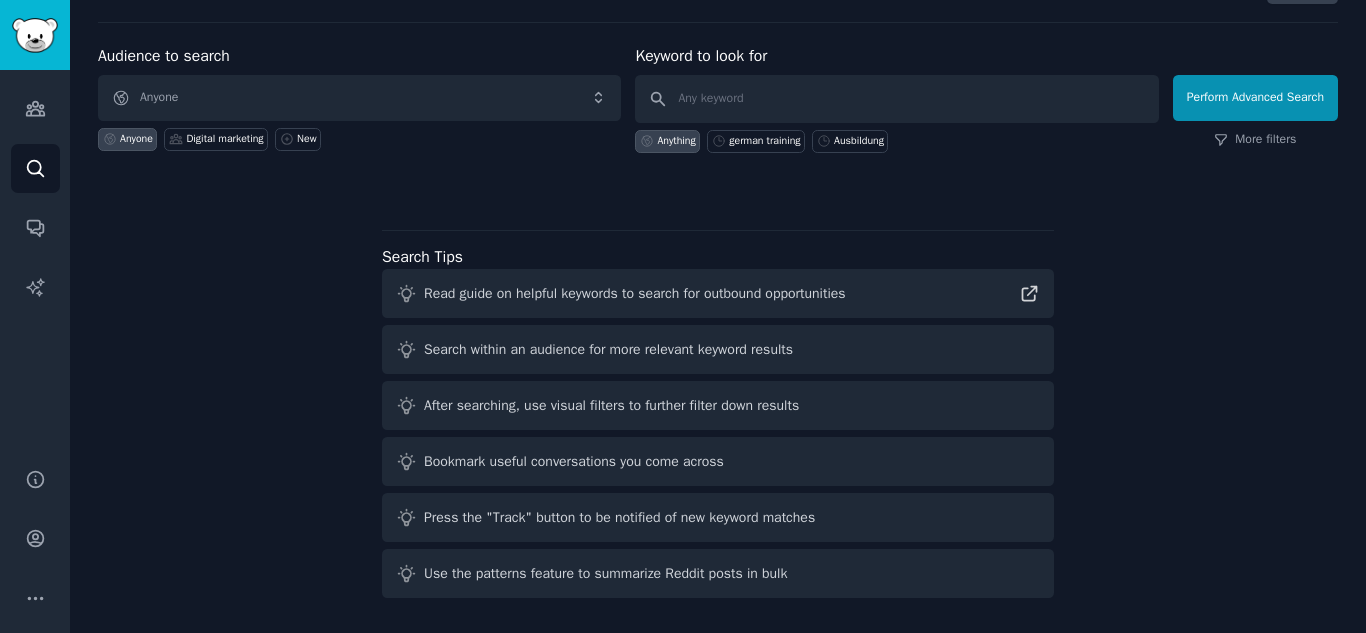click on "Anyone" at bounding box center [136, 139] 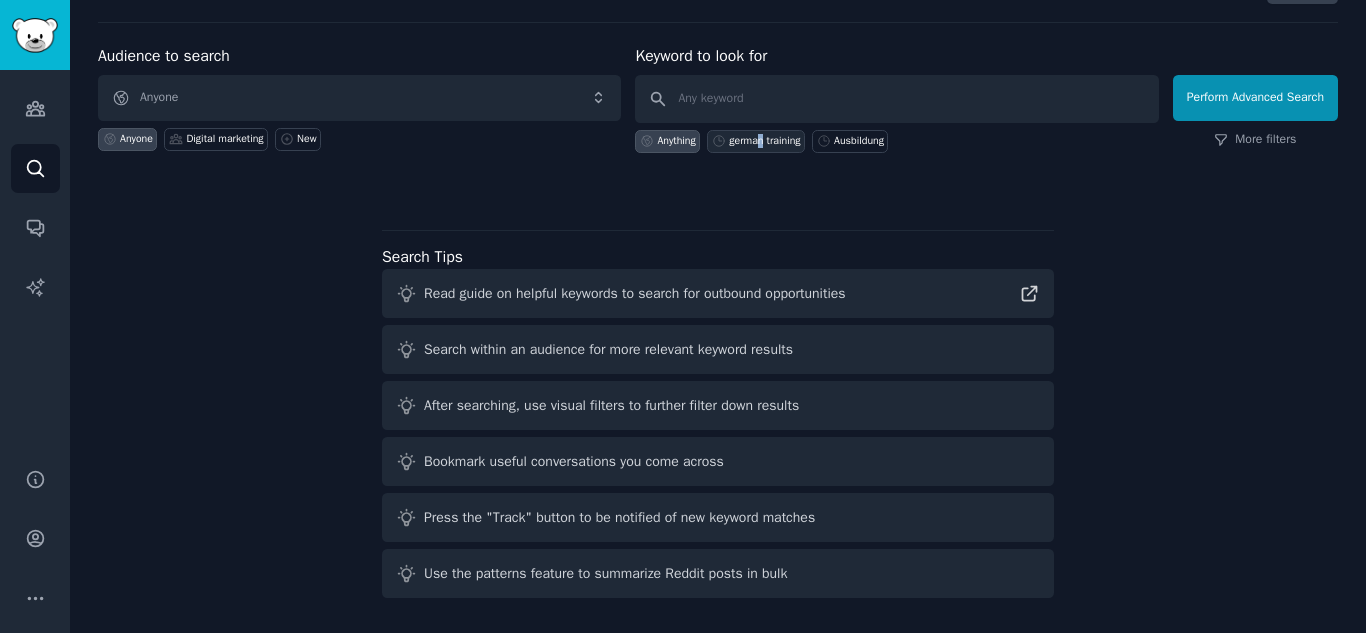 click on "german training" at bounding box center (764, 141) 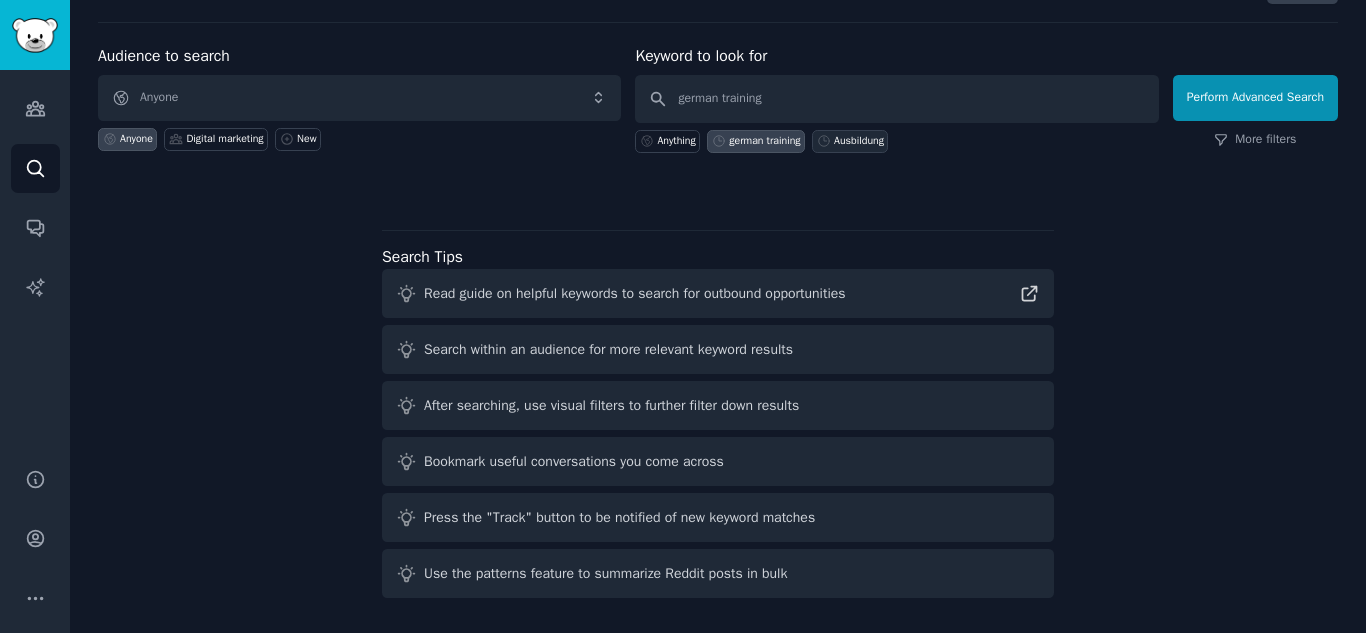 click on "Ausbildung" at bounding box center [859, 141] 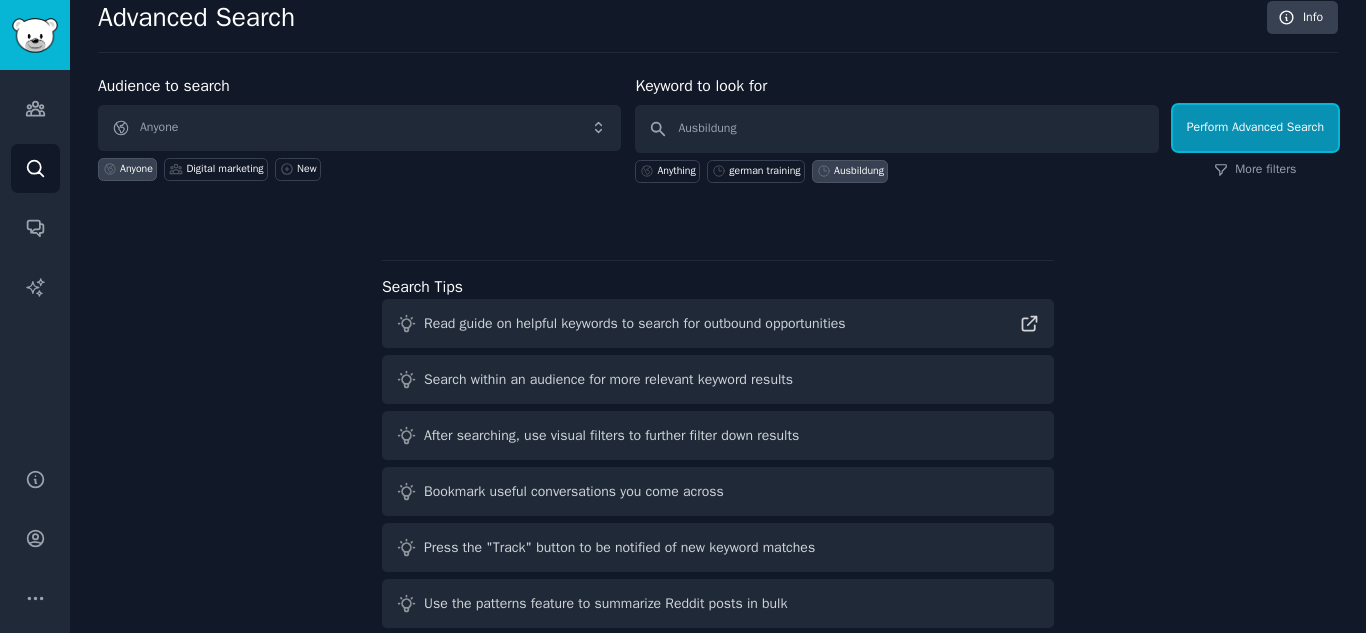 scroll, scrollTop: 0, scrollLeft: 0, axis: both 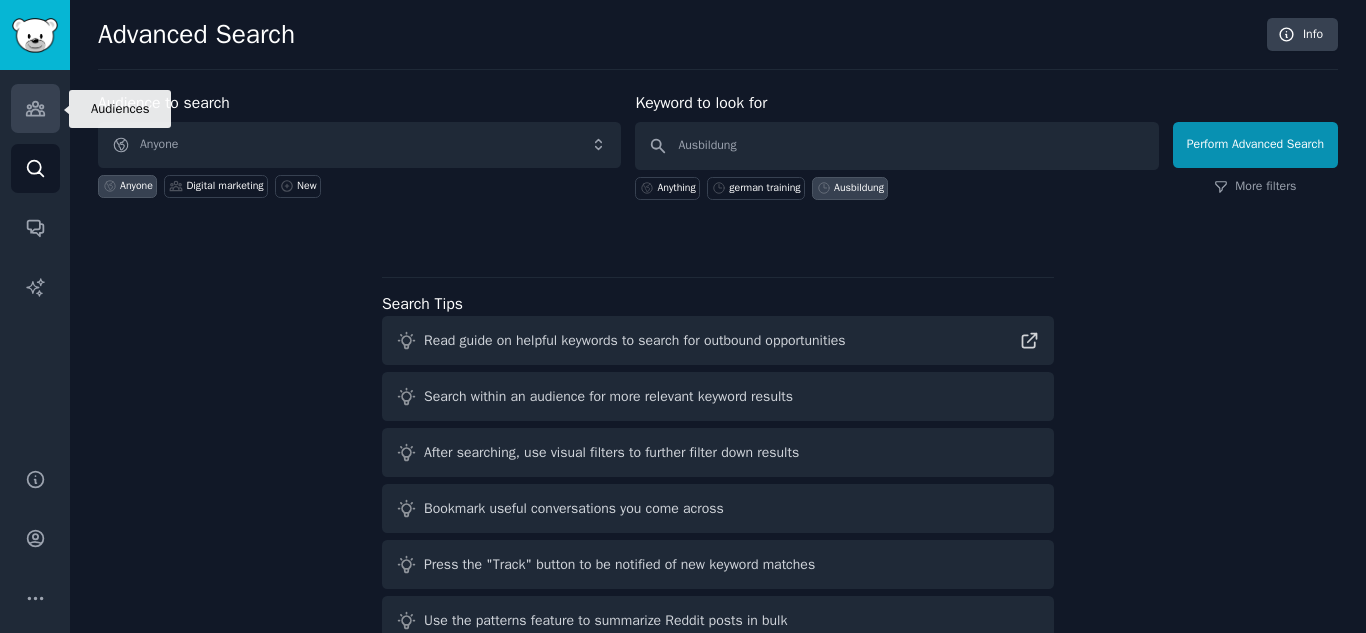 click 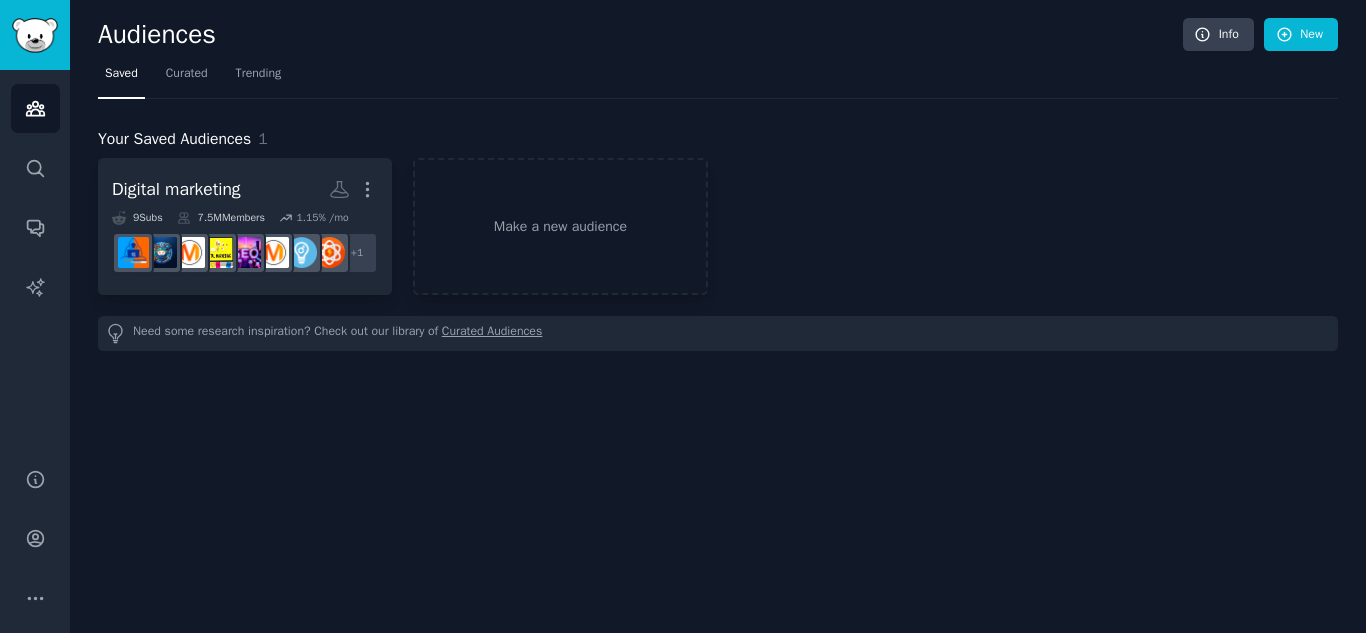click on "Curated Audiences" at bounding box center (492, 333) 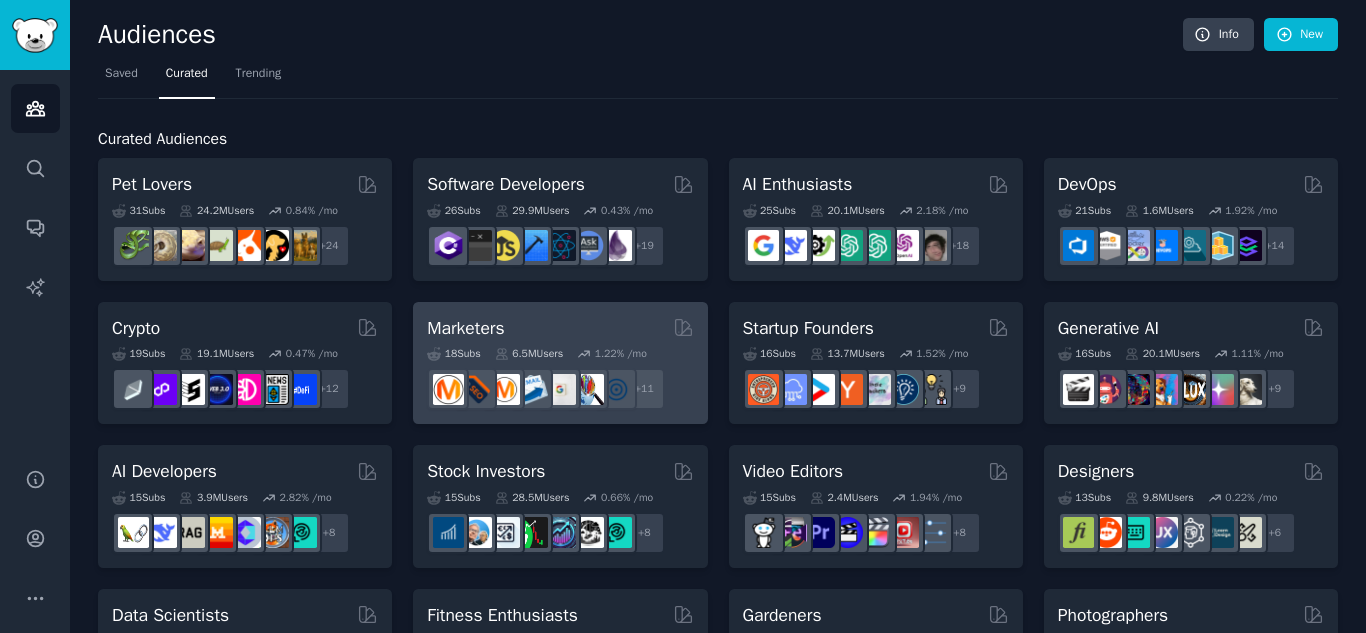 click on "18  Sub s 6.5M  Users 1.22 % /mo + 11" at bounding box center (560, 375) 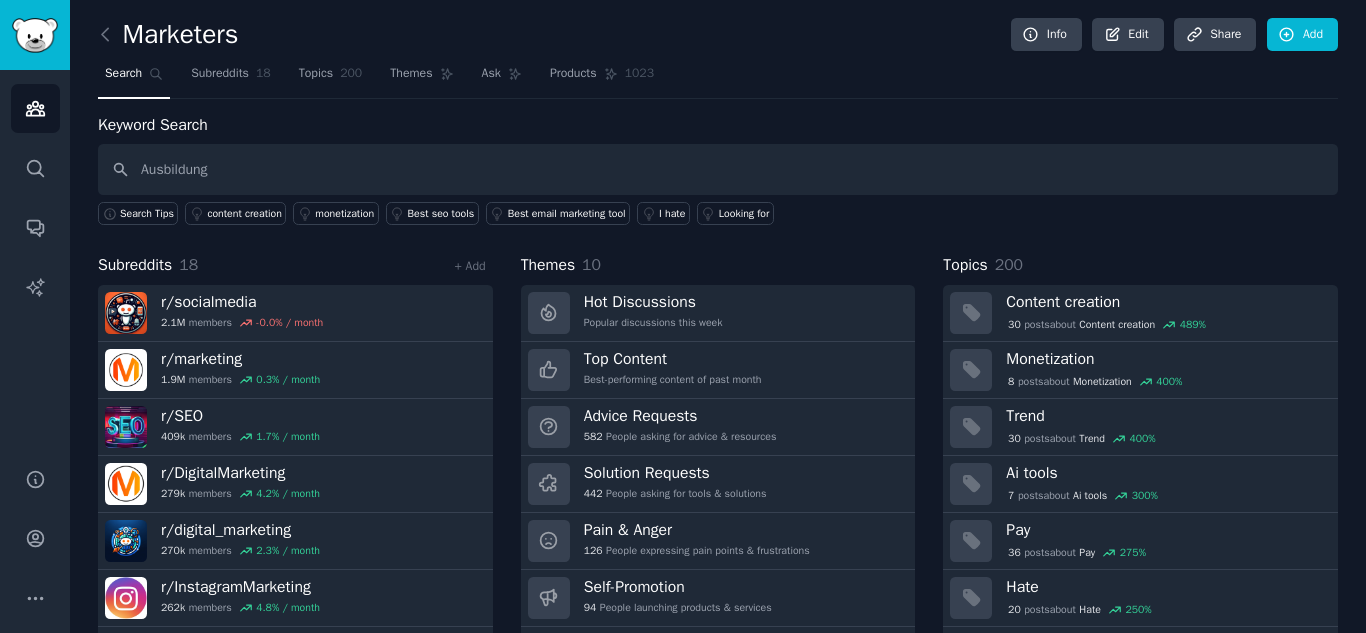 type on "Ausbildung" 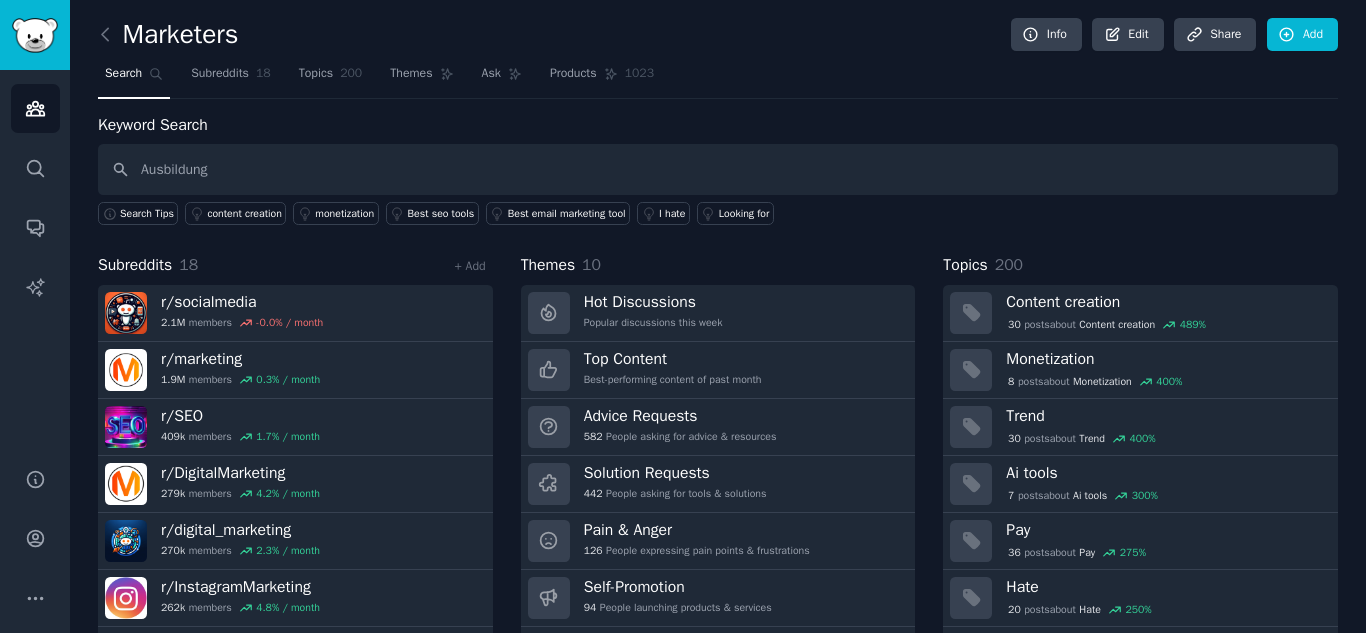 type 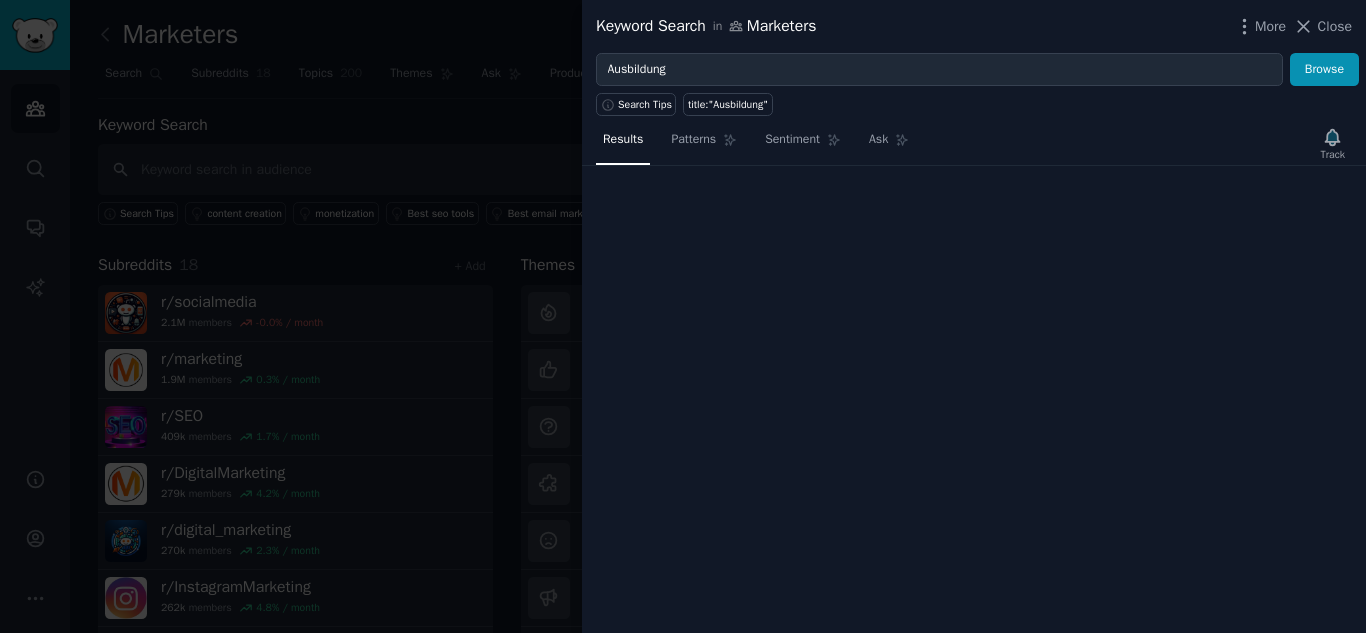 type 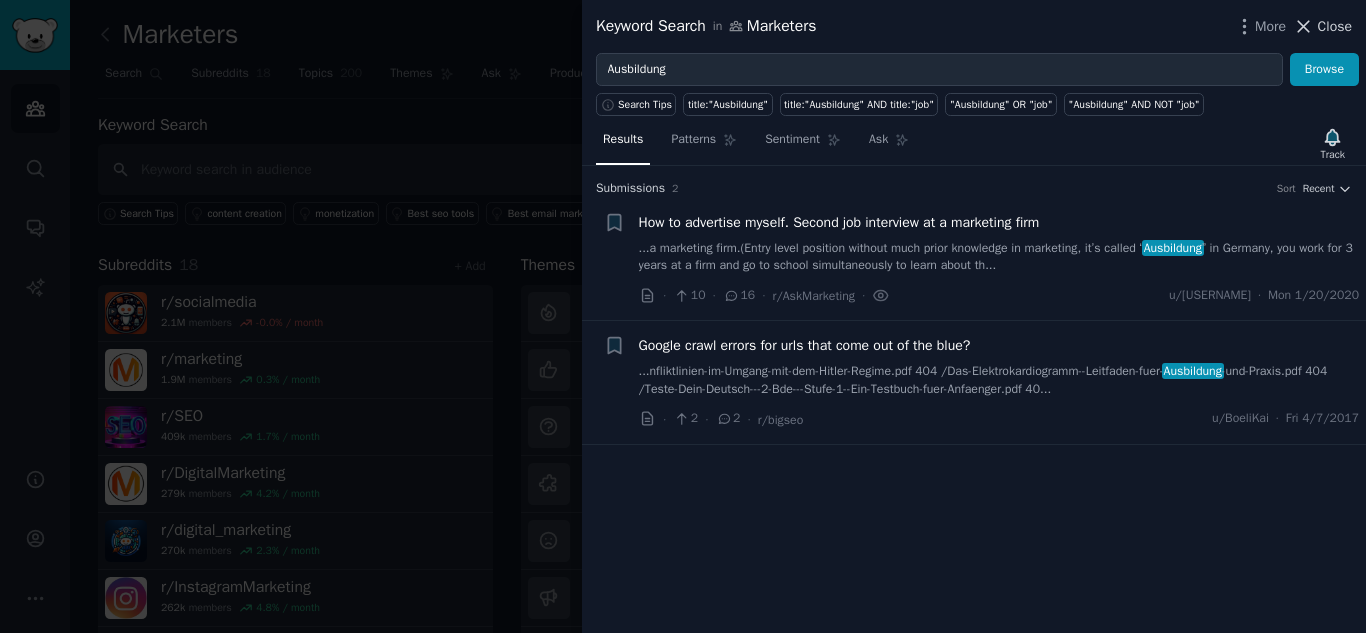 click on "Close" at bounding box center [1335, 26] 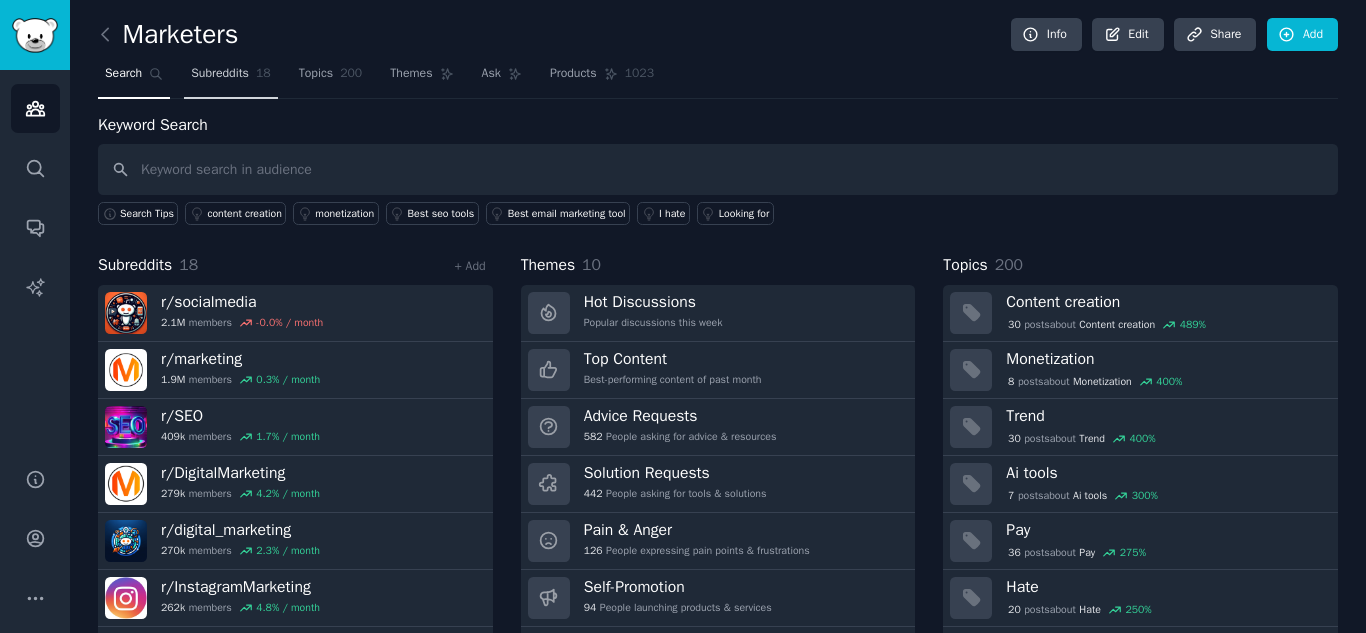 click on "Subreddits" at bounding box center (220, 74) 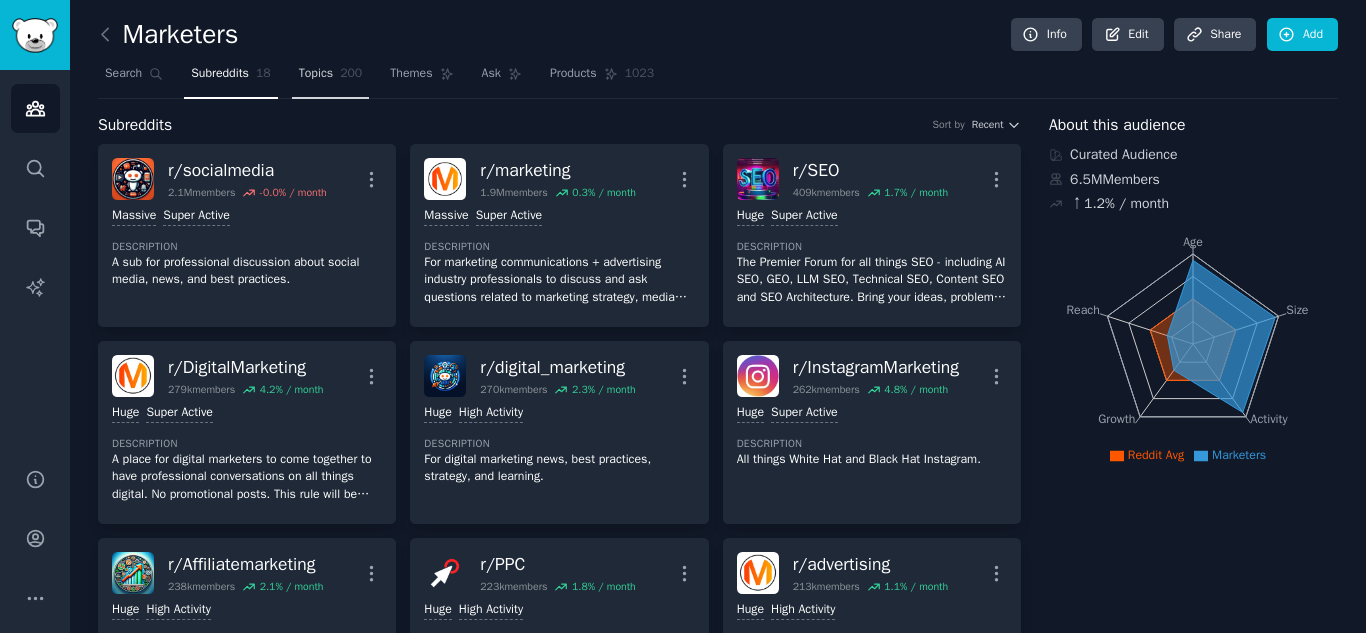 click on "Topics 200" at bounding box center [331, 78] 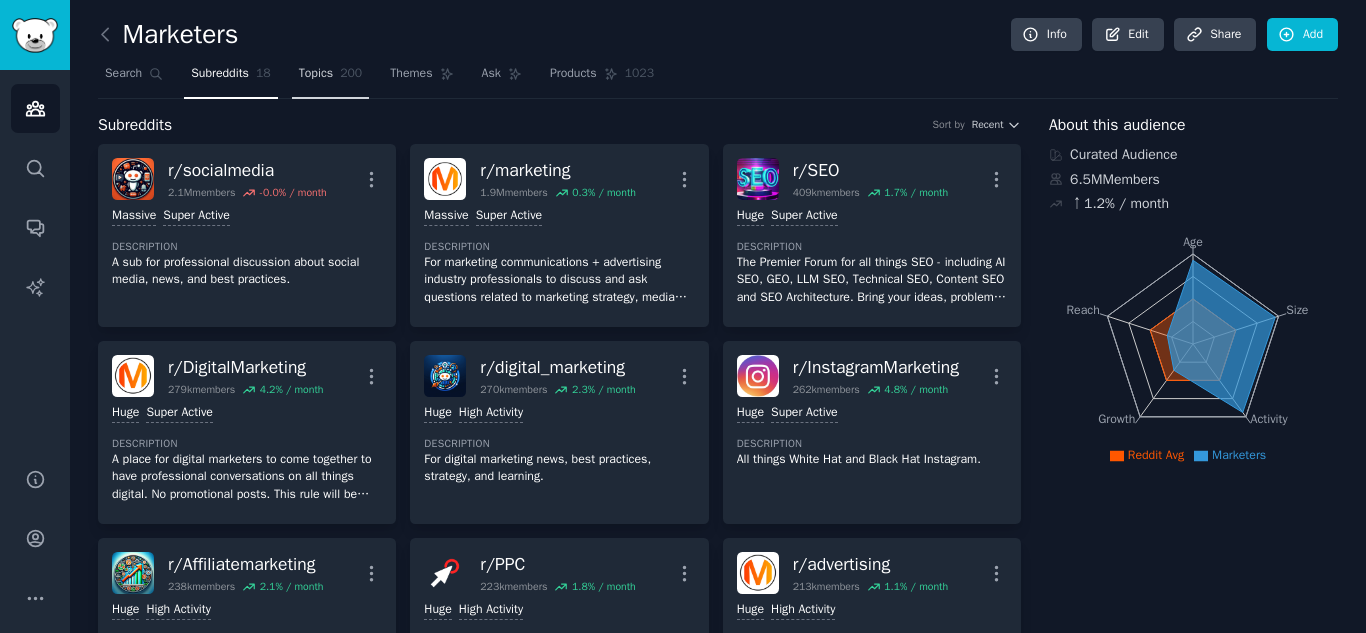 click on "Topics 200" at bounding box center (331, 78) 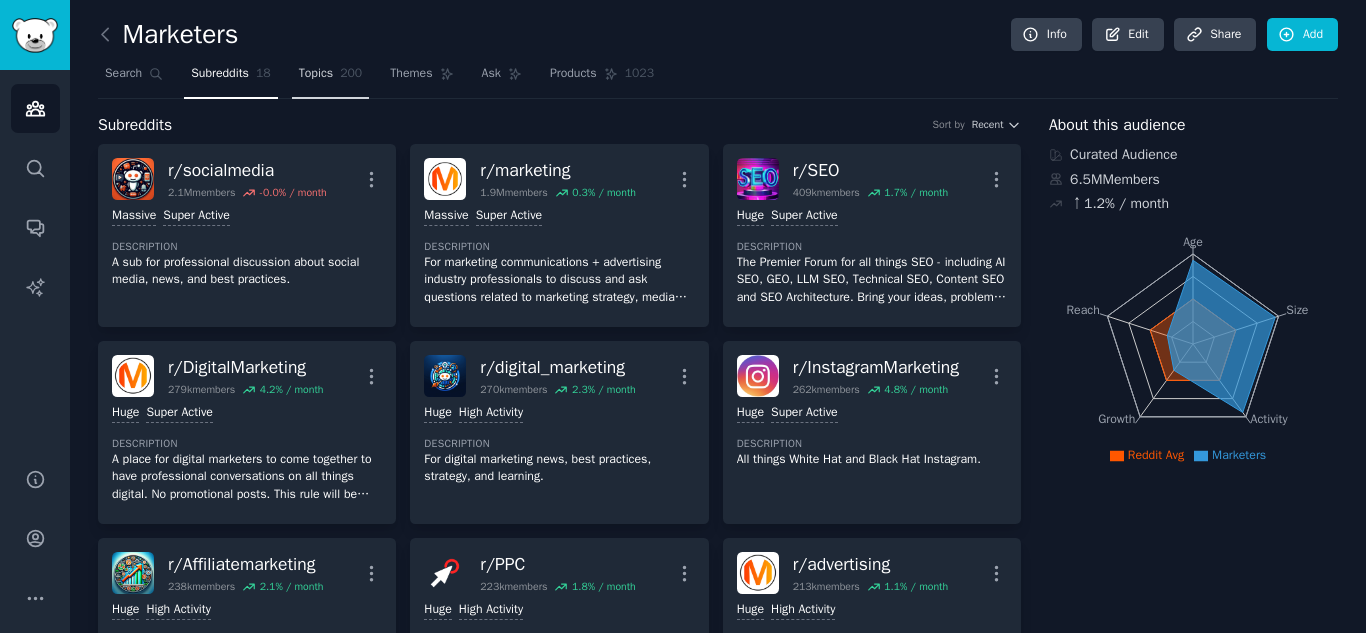 click on "200" 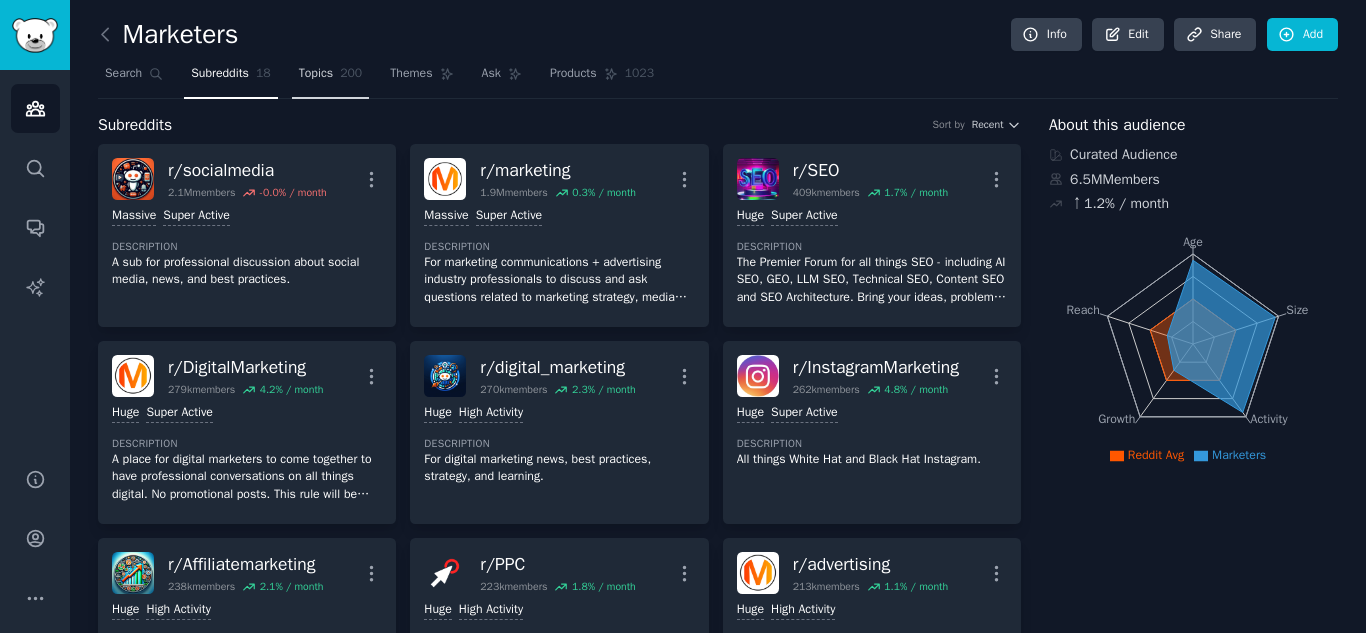 click on "200" 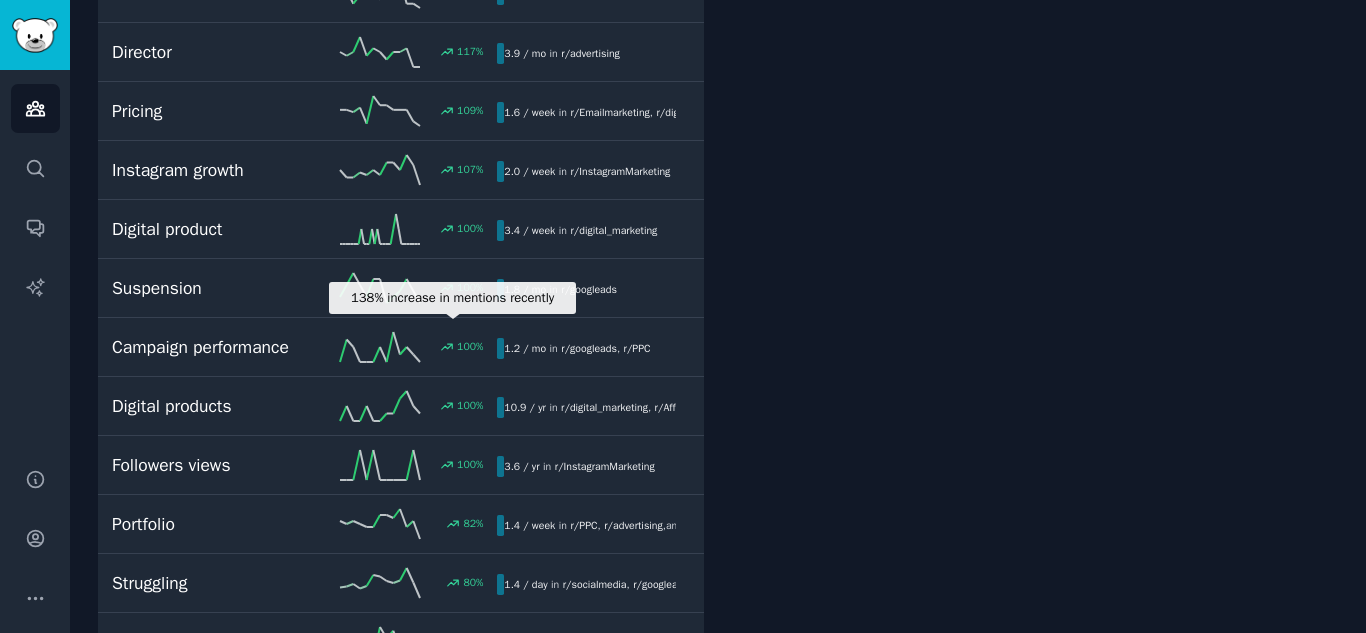 scroll, scrollTop: 1200, scrollLeft: 0, axis: vertical 